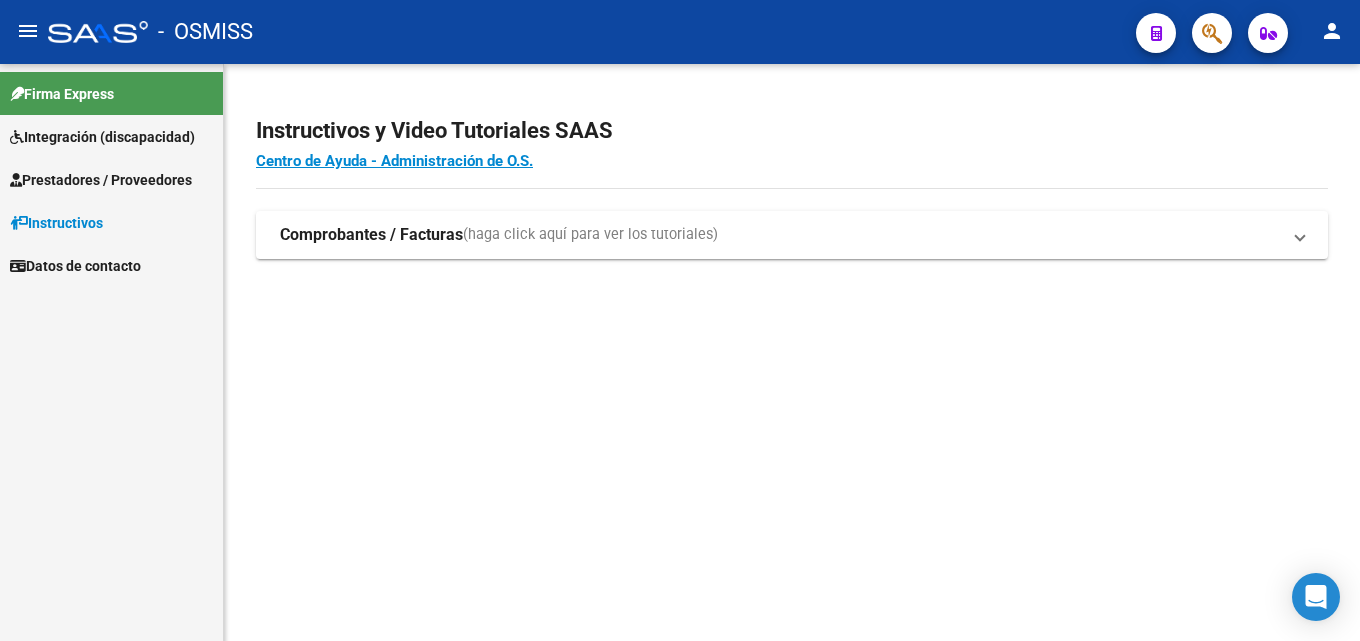 scroll, scrollTop: 0, scrollLeft: 0, axis: both 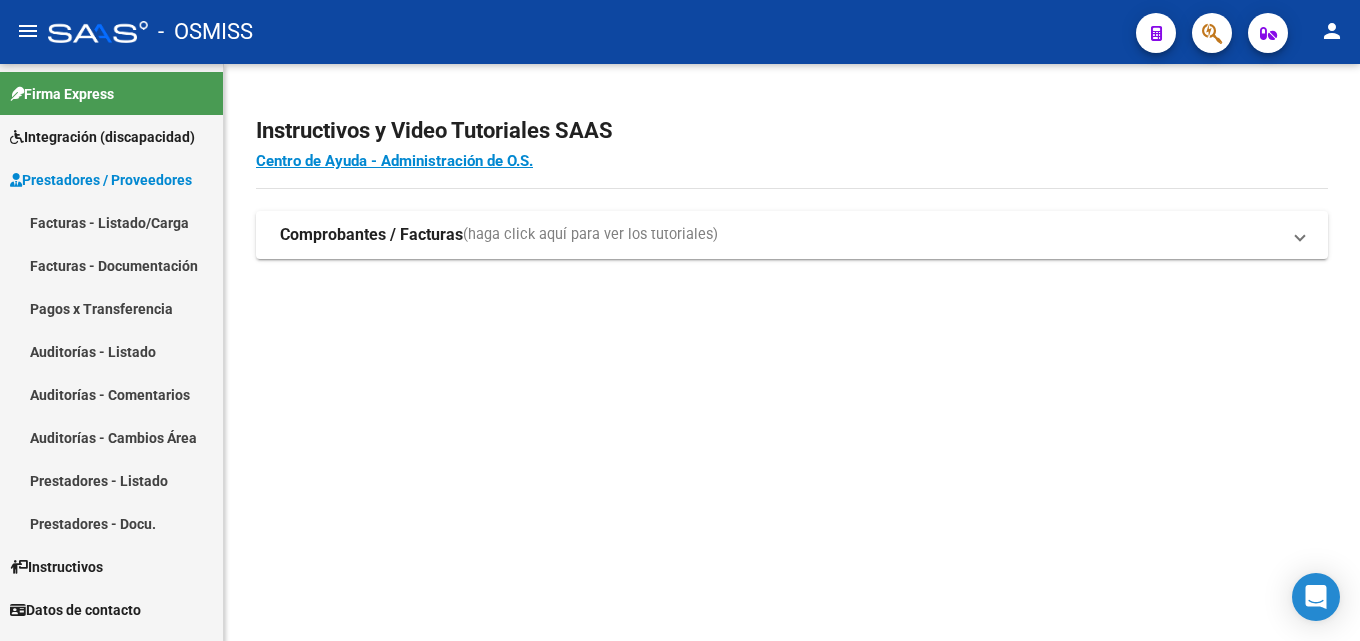 click on "Facturas - Listado/Carga" at bounding box center [111, 222] 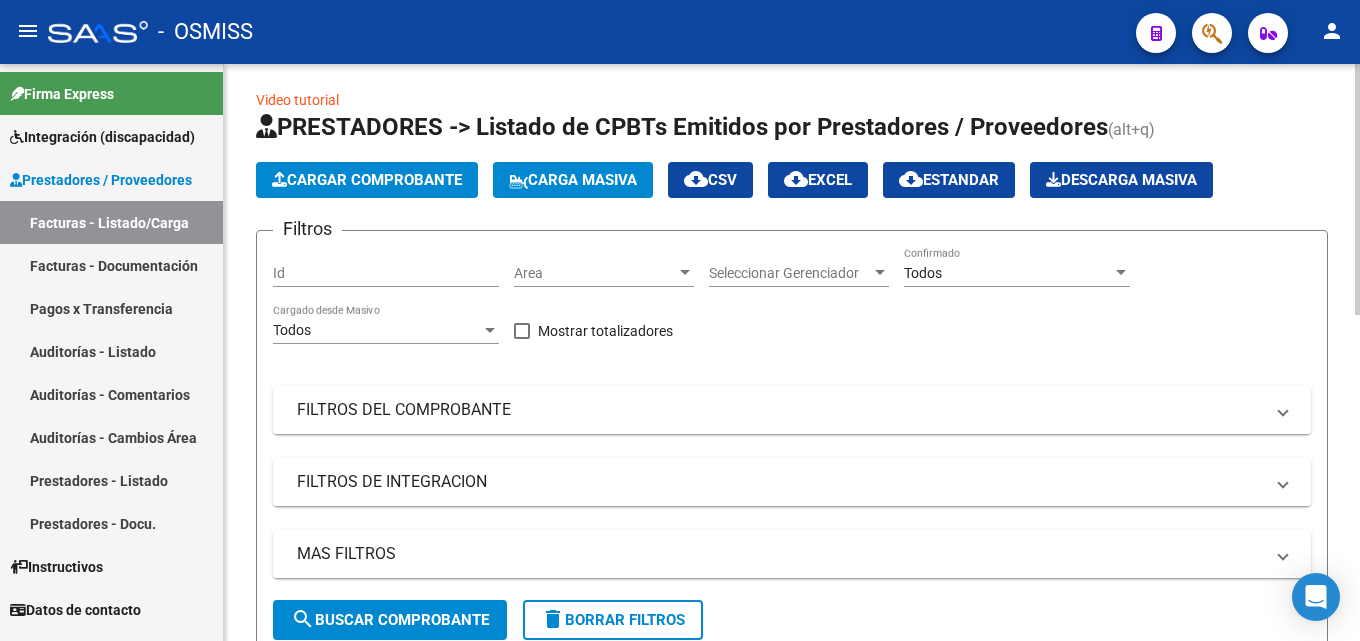 scroll, scrollTop: 0, scrollLeft: 0, axis: both 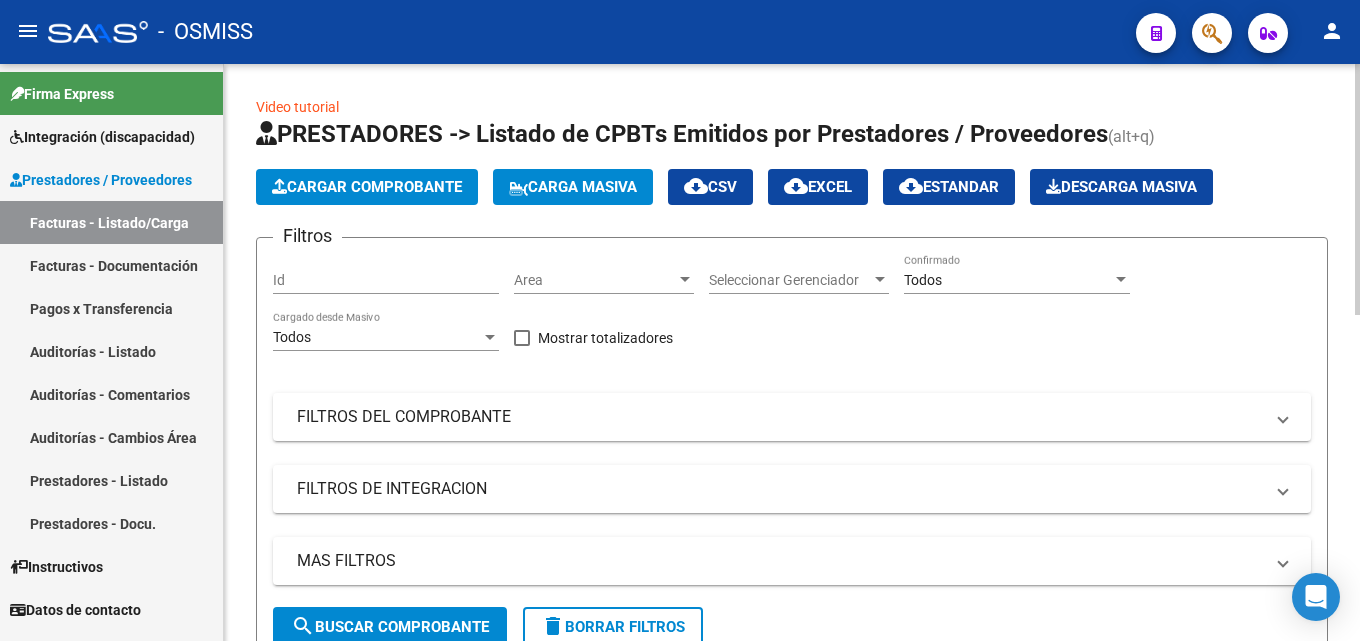 click on "Cargar Comprobante" 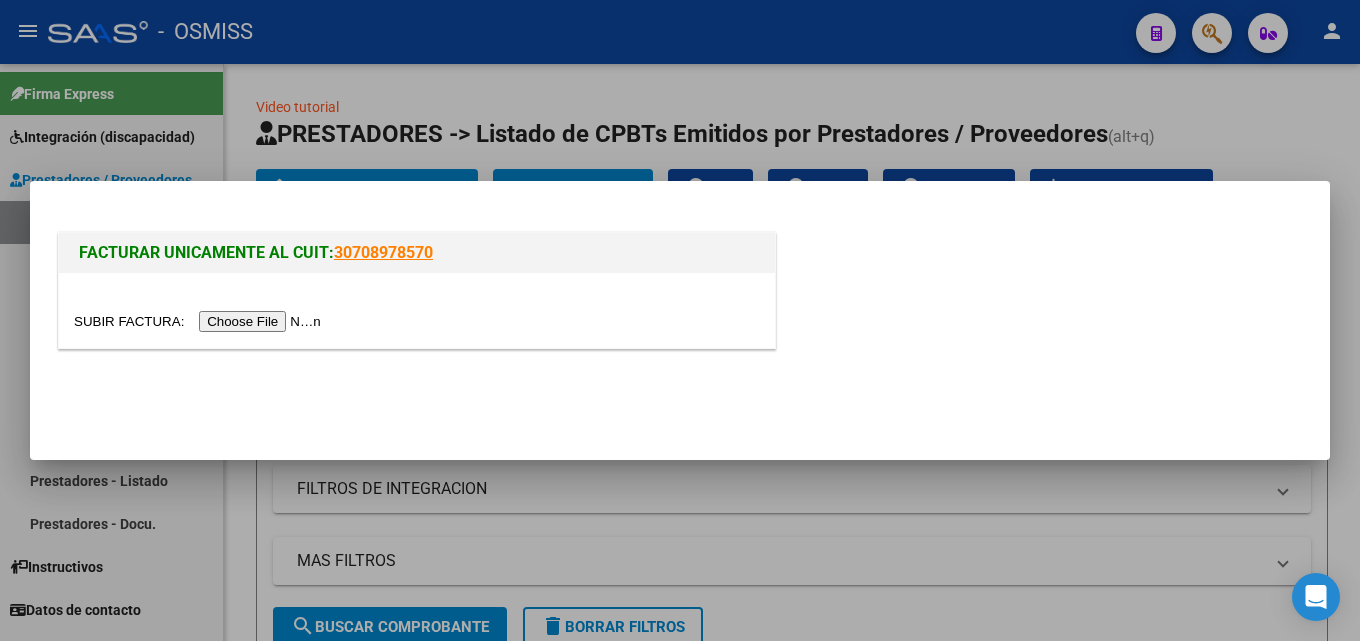 click at bounding box center (200, 321) 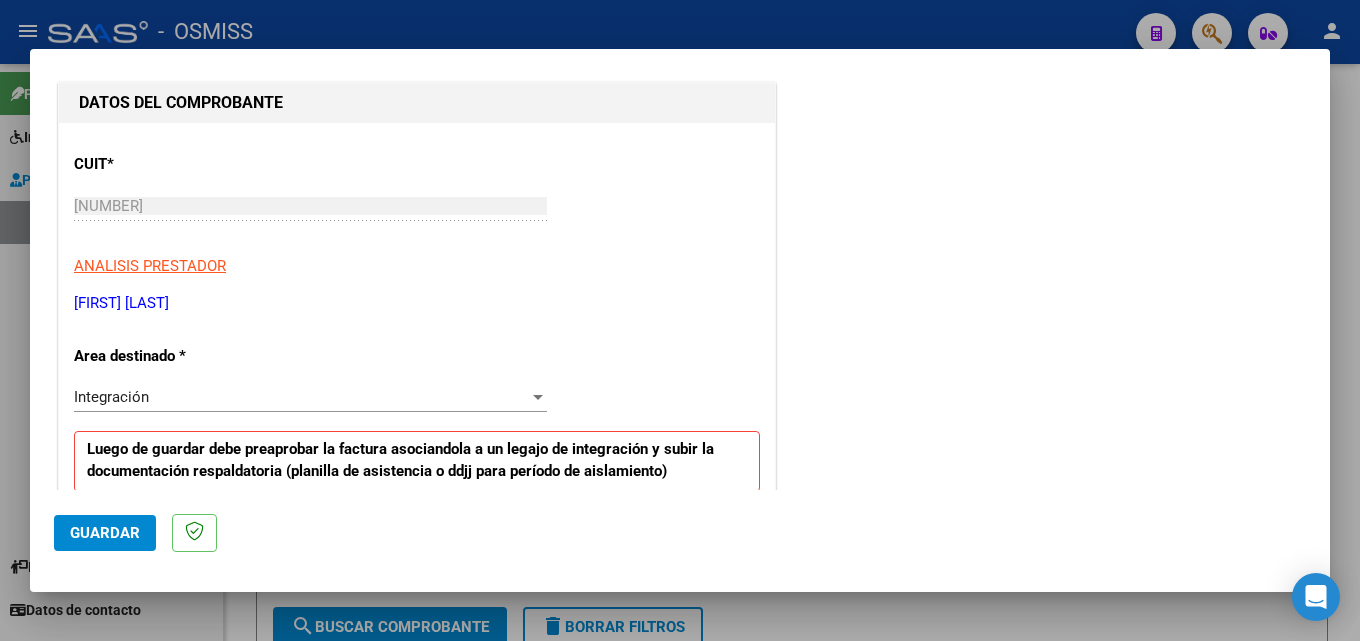 scroll, scrollTop: 400, scrollLeft: 0, axis: vertical 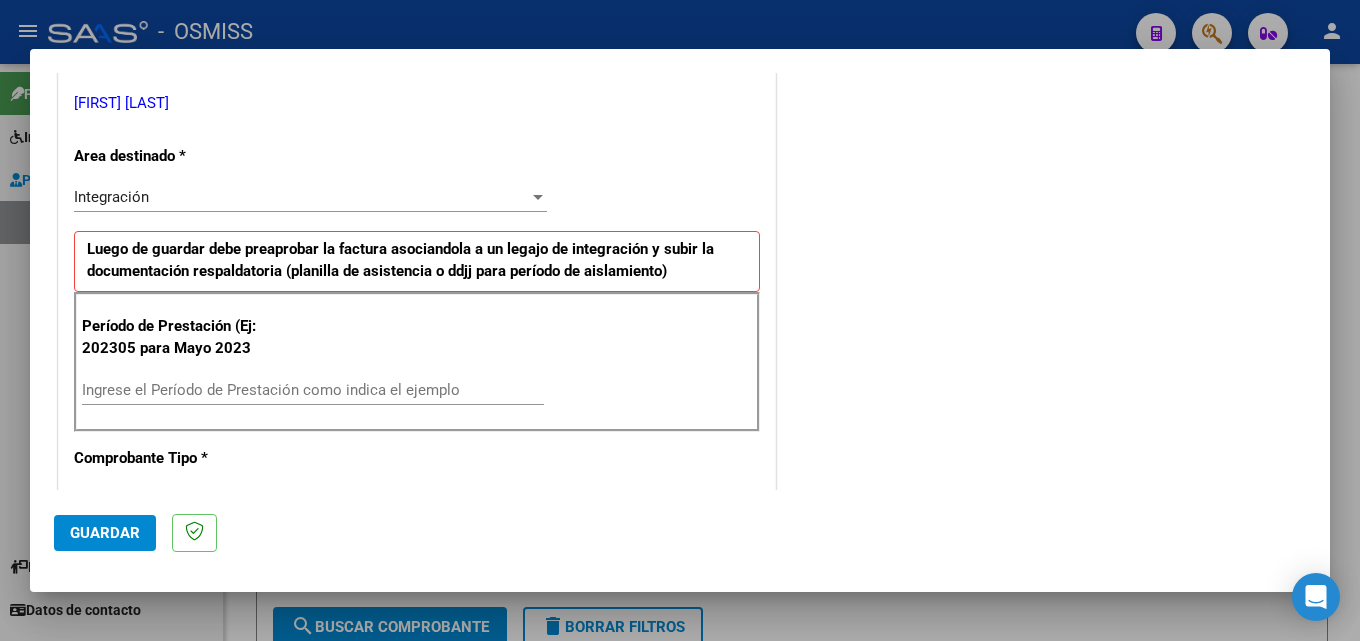 click on "Ingrese el Período de Prestación como indica el ejemplo" at bounding box center [313, 390] 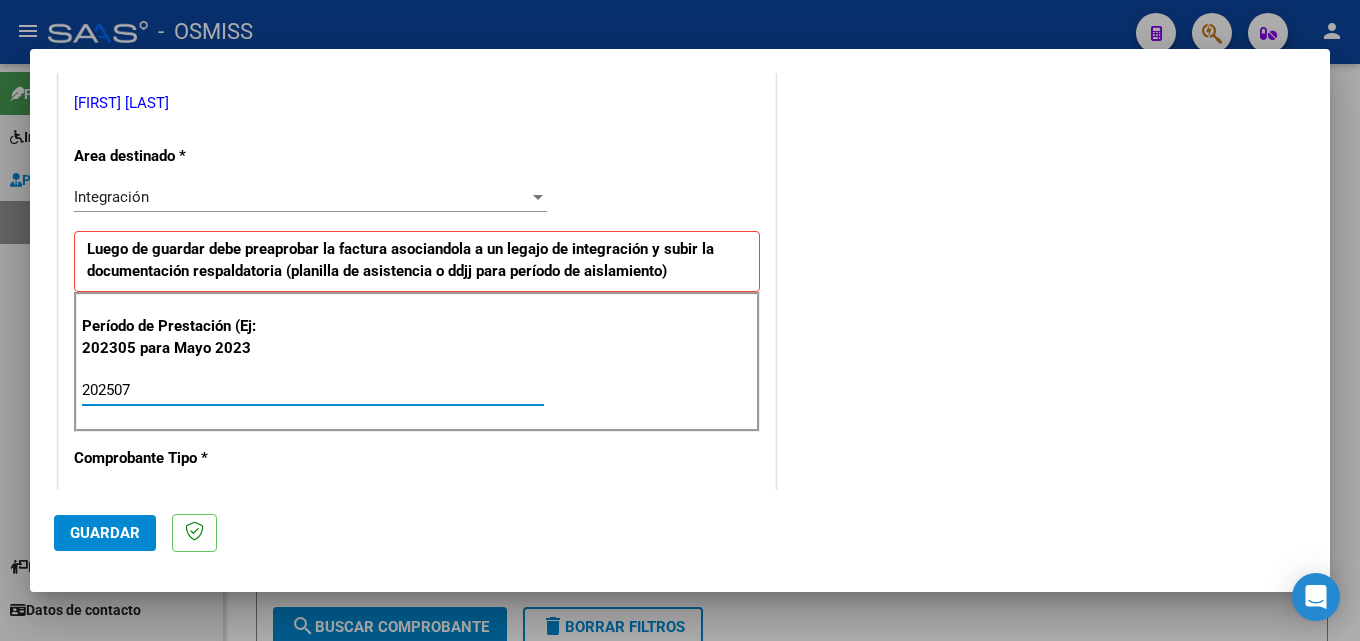 type on "202507" 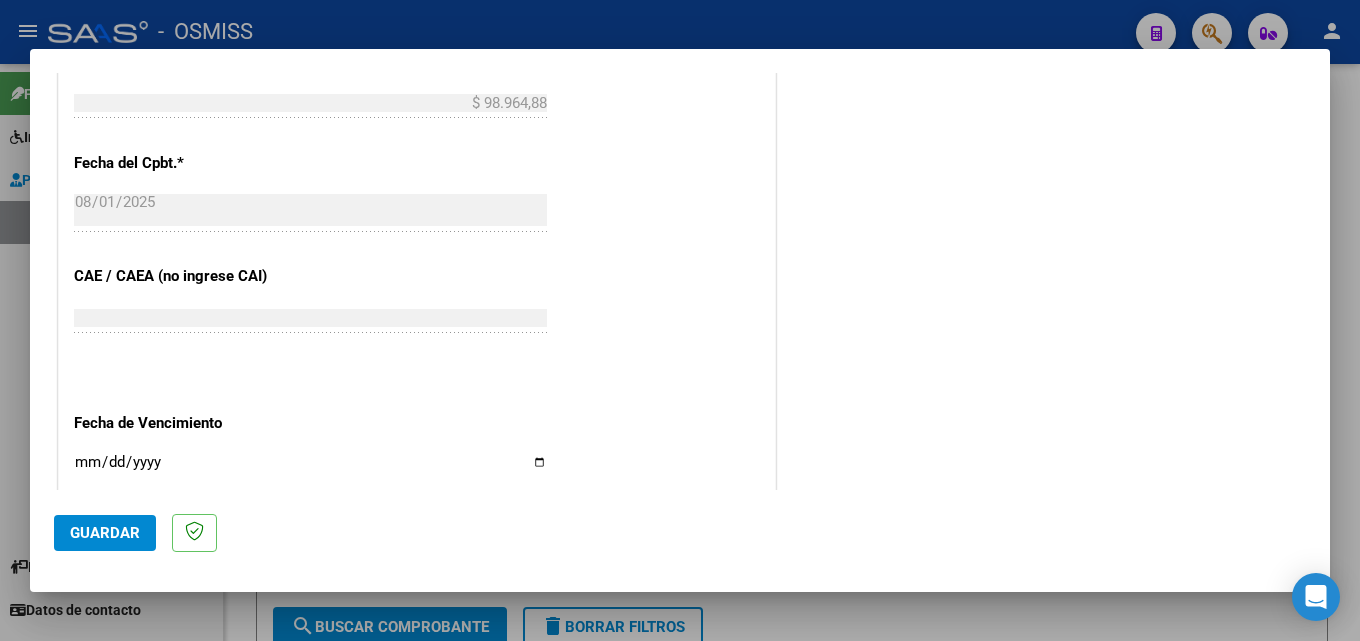 scroll, scrollTop: 1343, scrollLeft: 0, axis: vertical 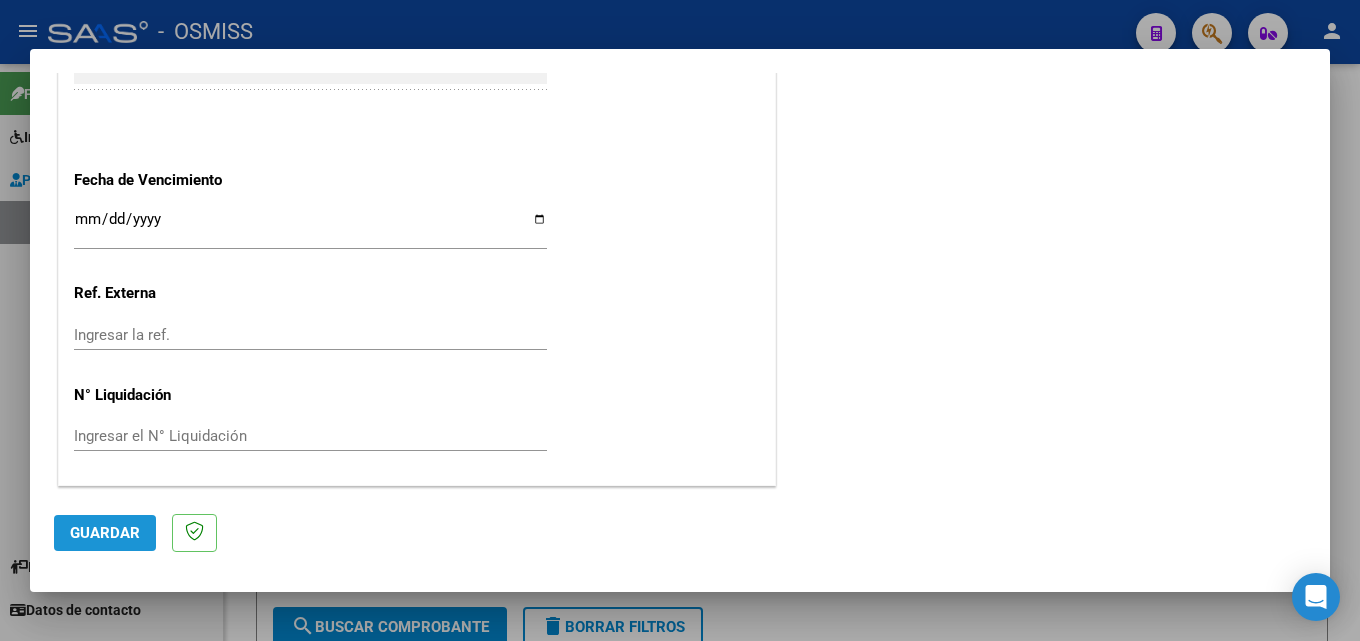 click on "Guardar" 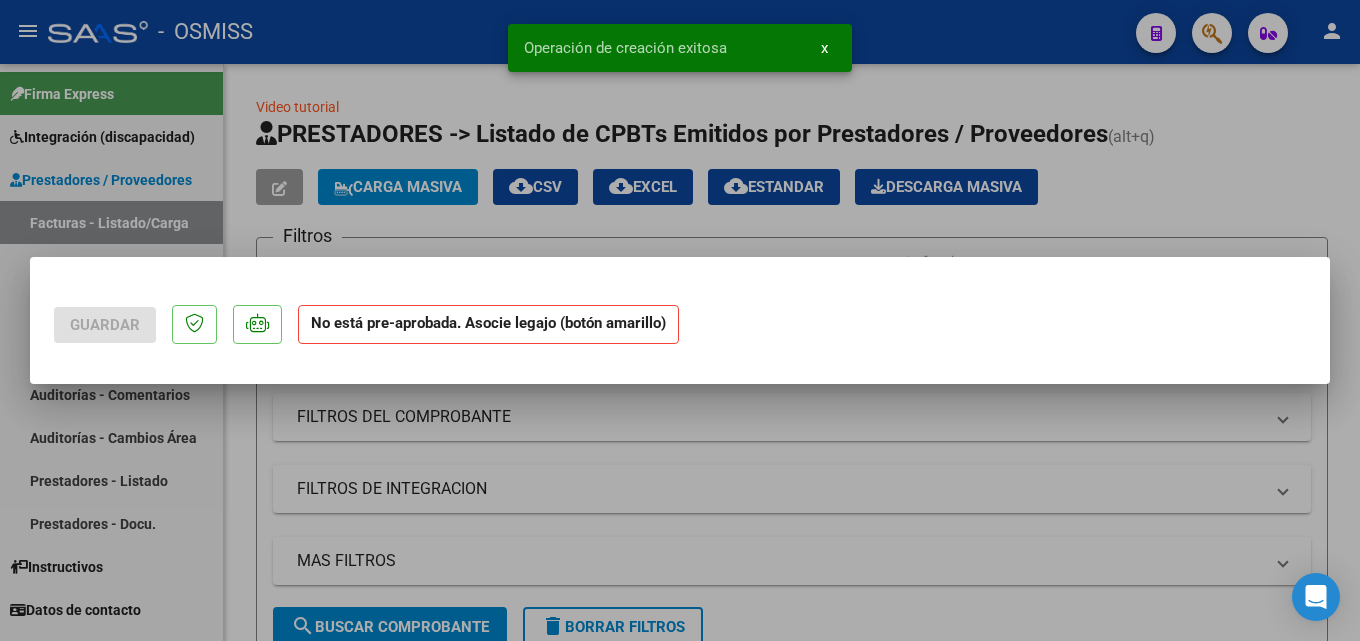 scroll, scrollTop: 0, scrollLeft: 0, axis: both 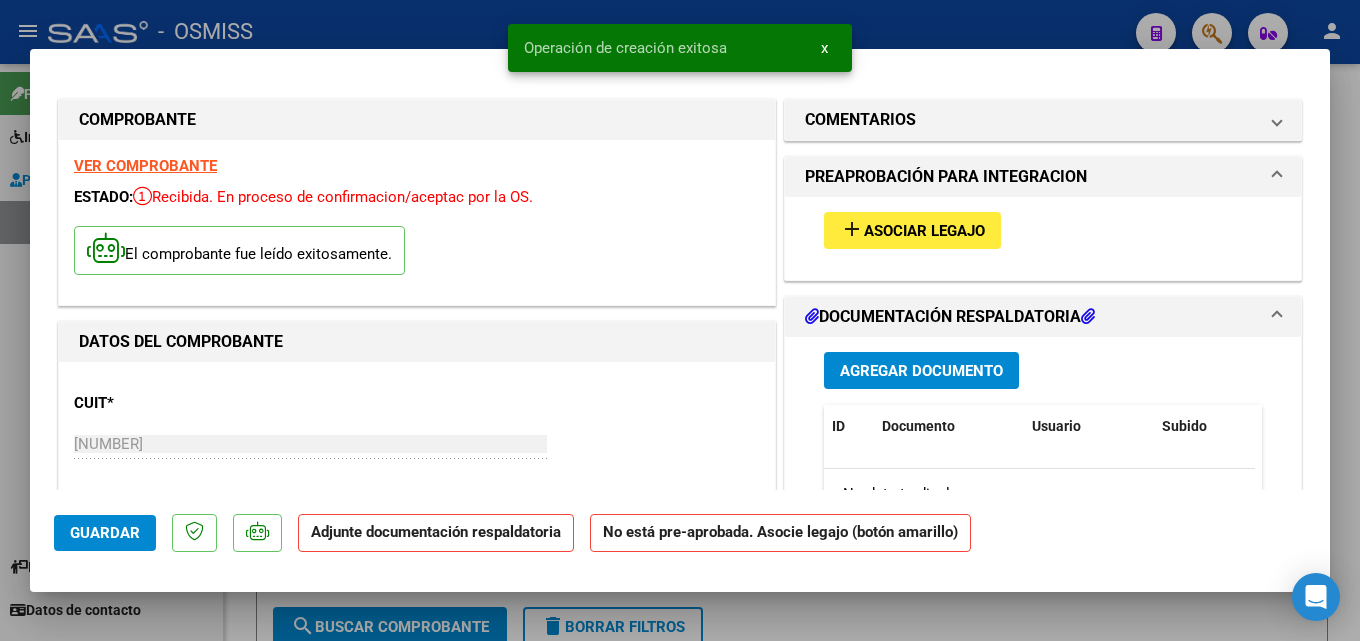 click on "Agregar Documento" at bounding box center [921, 371] 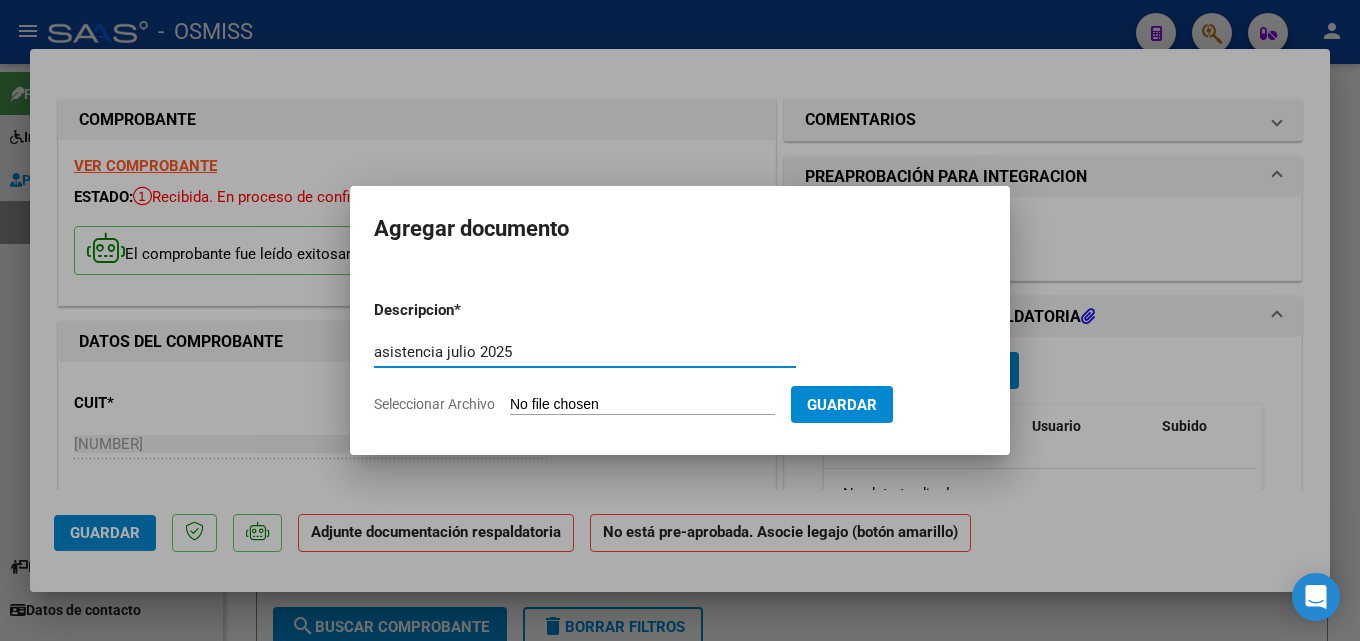 type on "asistencia julio 2025" 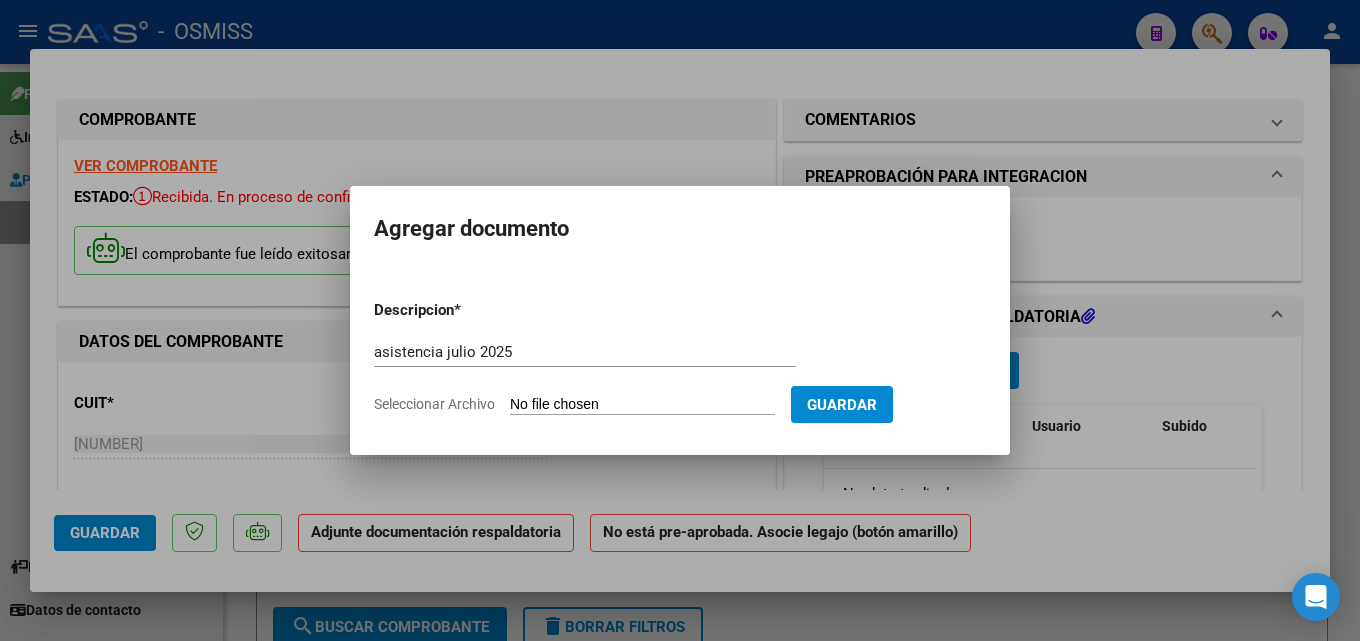 type on "C:\fakepath\ASISTENCIA JULIO 25.pdf" 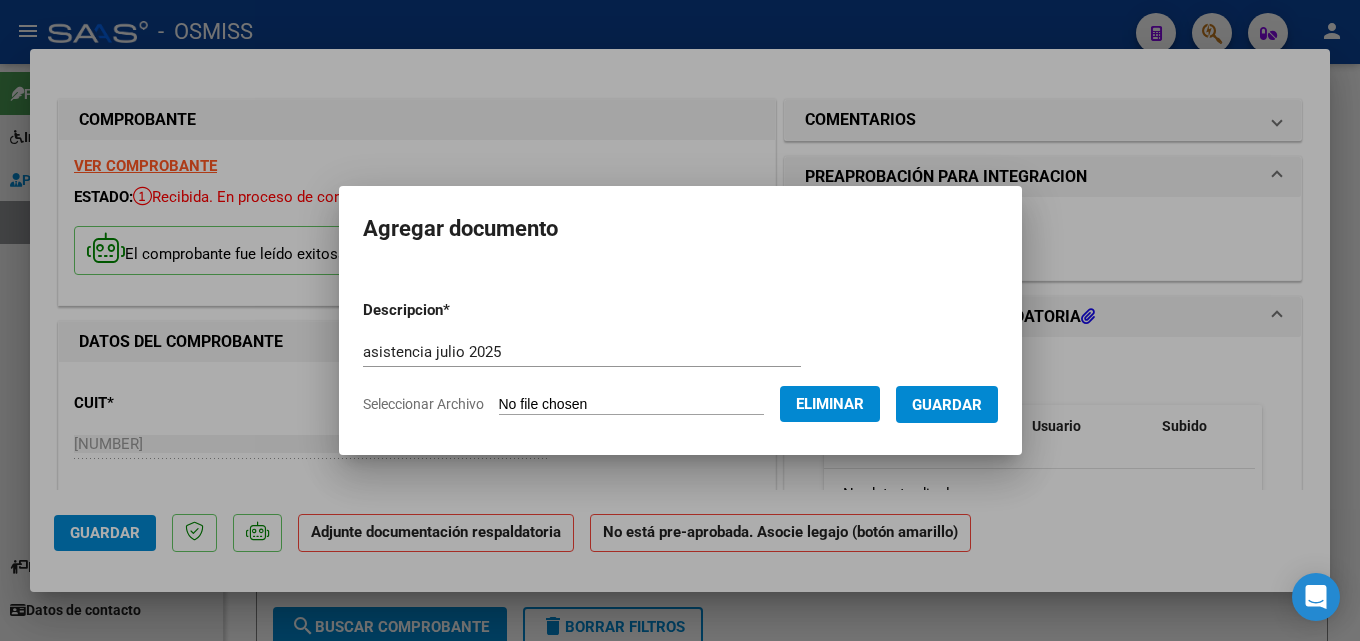 click on "Guardar" at bounding box center (947, 405) 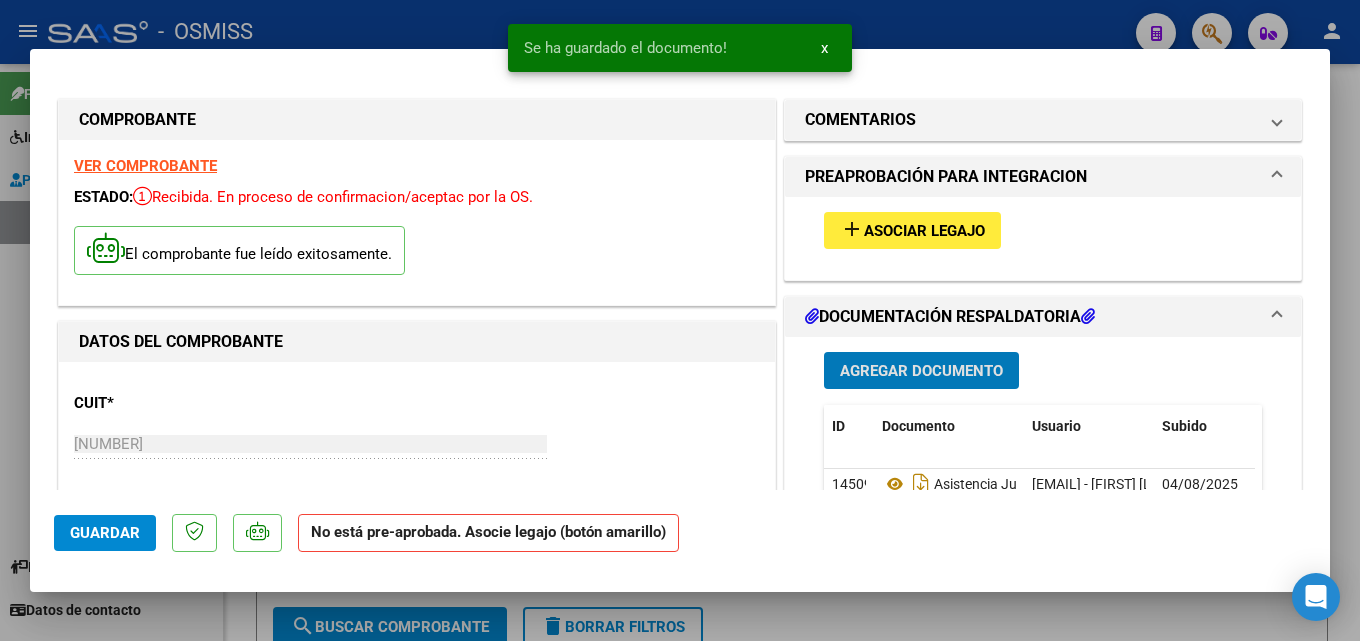 click on "Asociar Legajo" at bounding box center (924, 231) 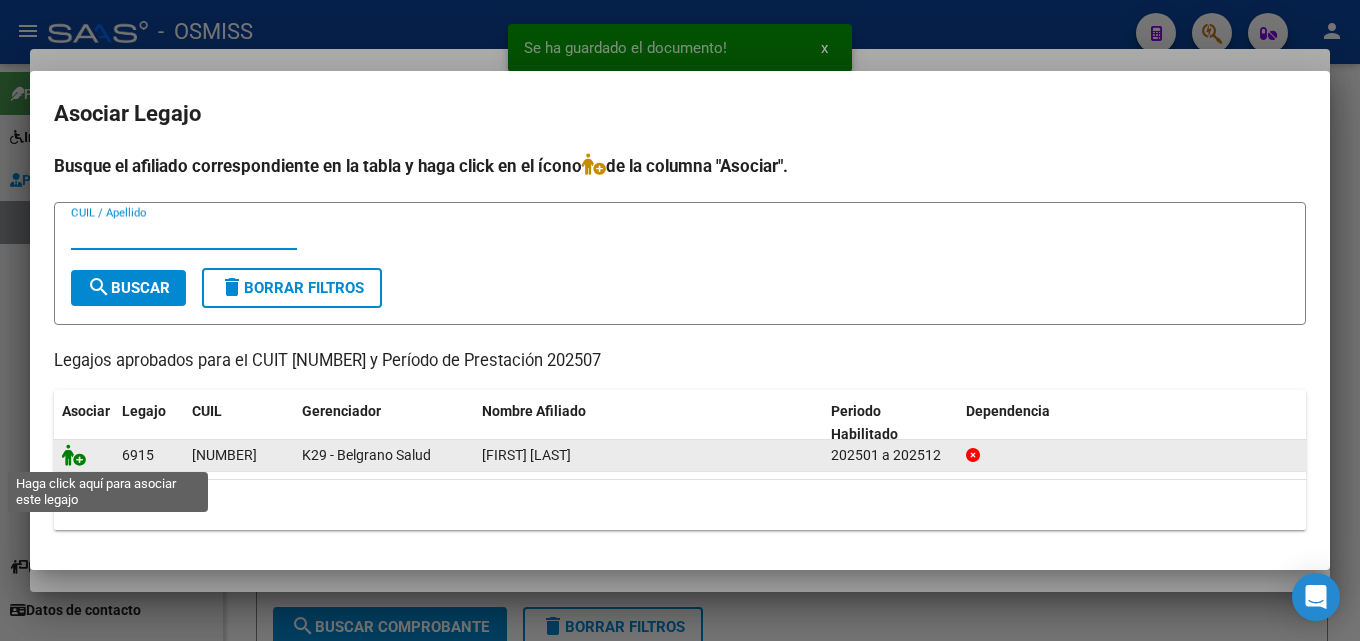 click 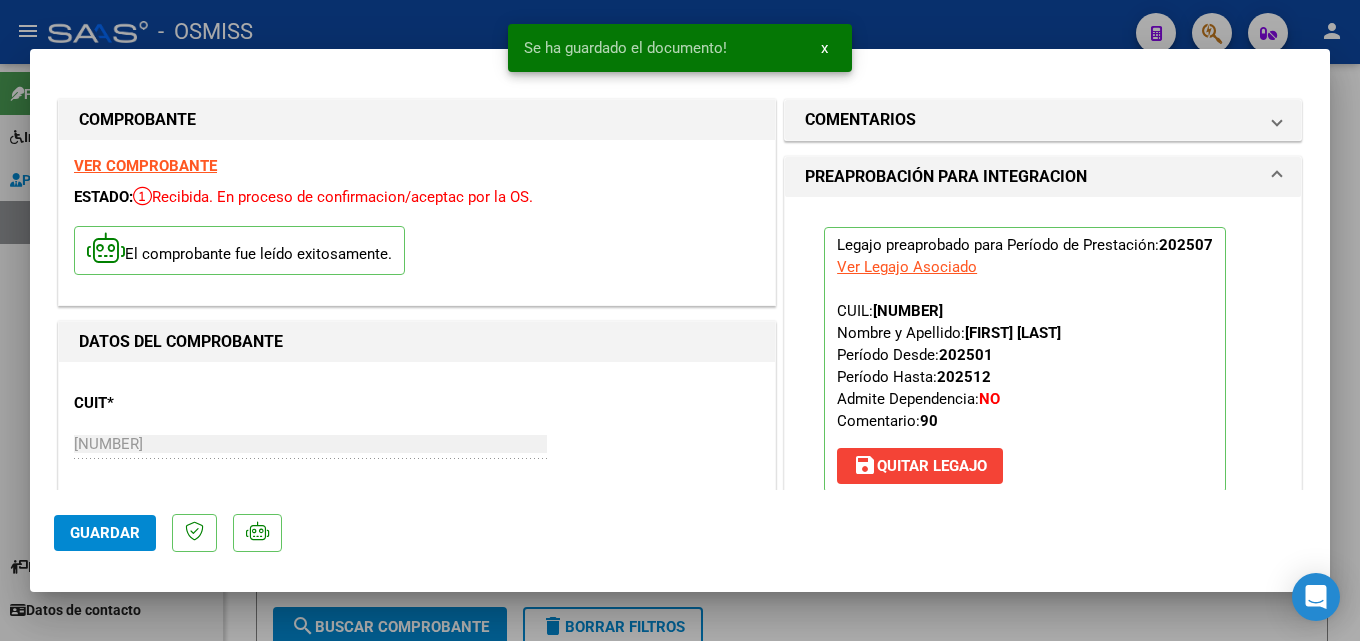 click on "Guardar" 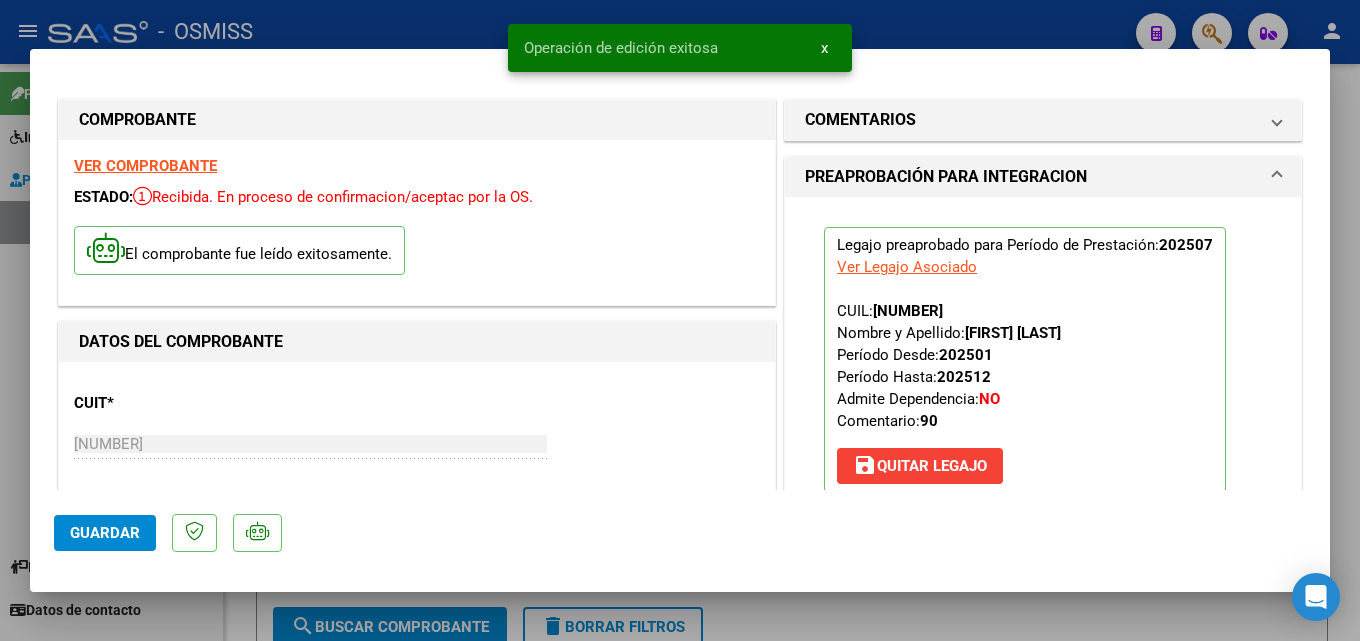 click at bounding box center (680, 320) 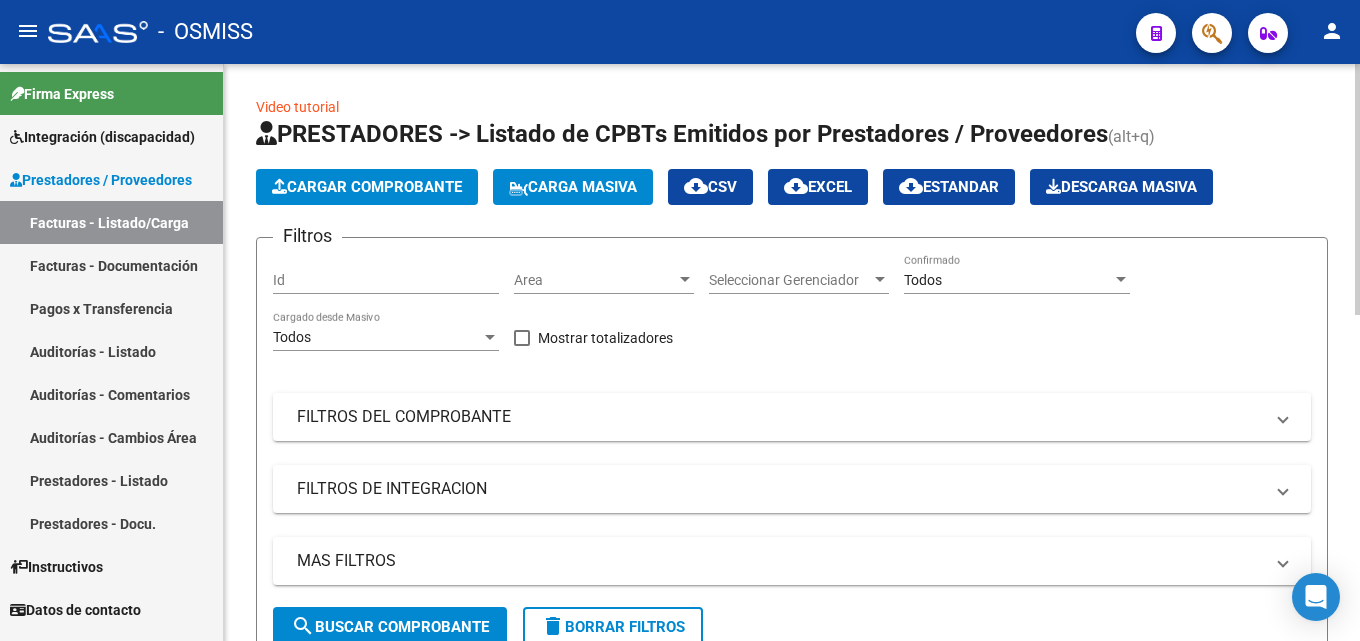 click on "Cargar Comprobante" 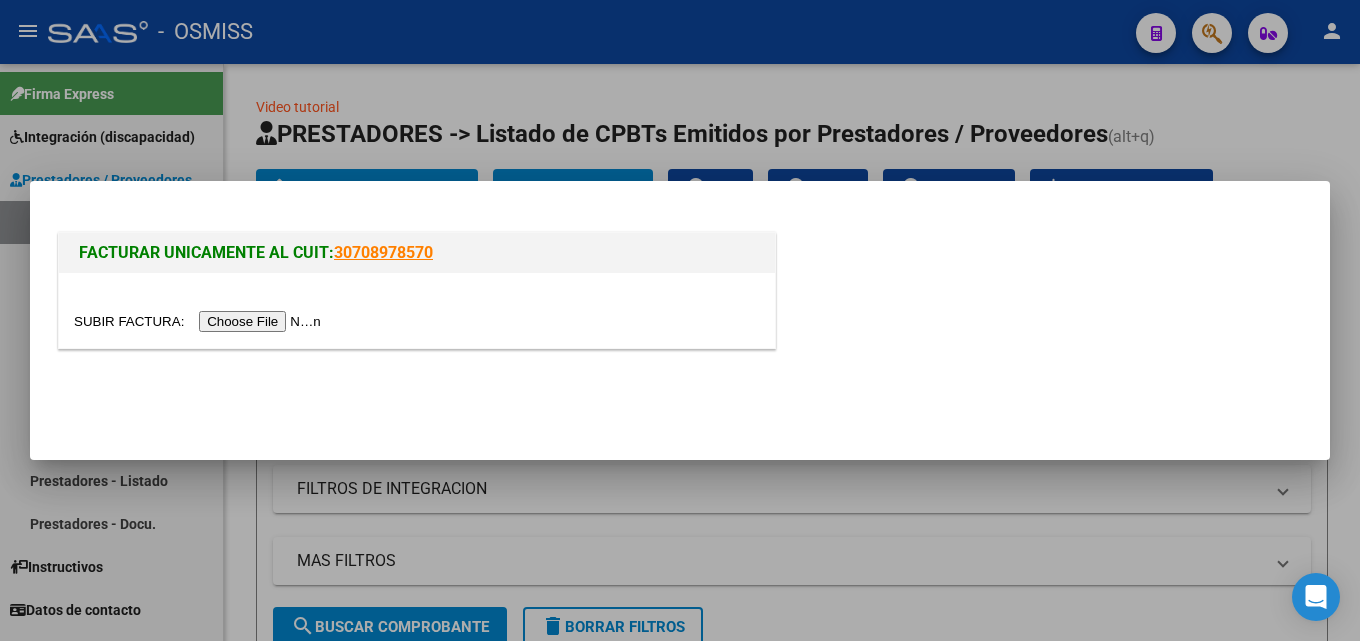 click at bounding box center [200, 321] 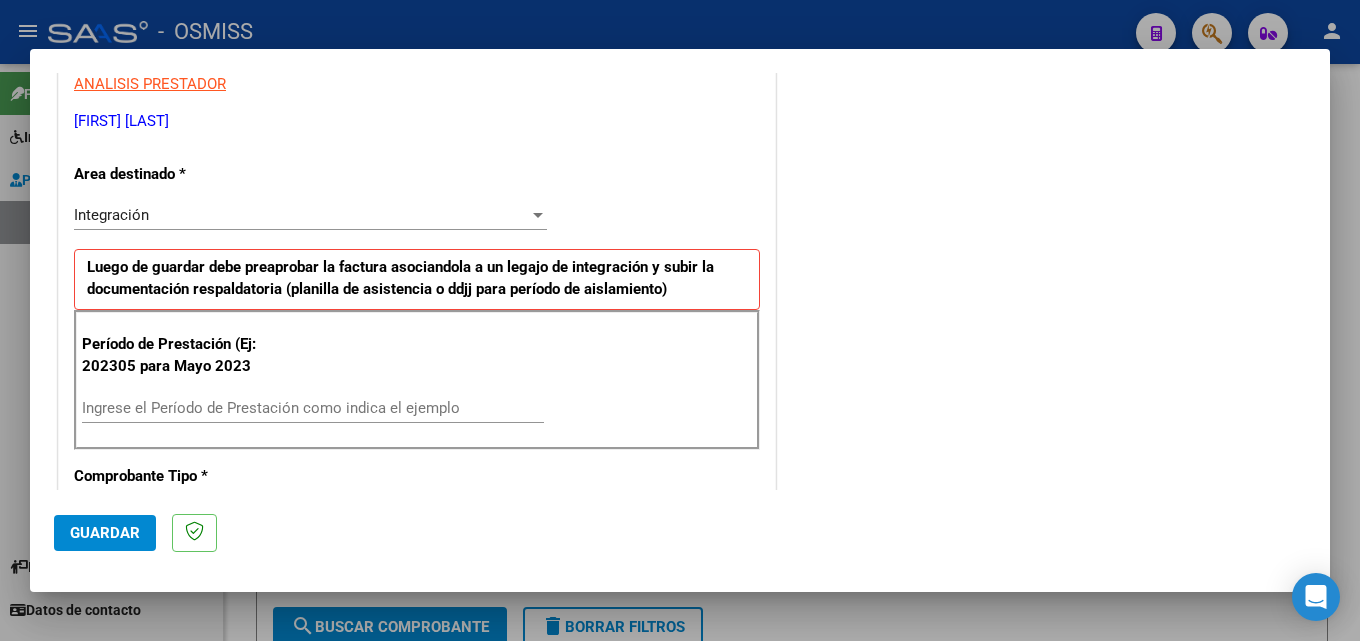 scroll, scrollTop: 400, scrollLeft: 0, axis: vertical 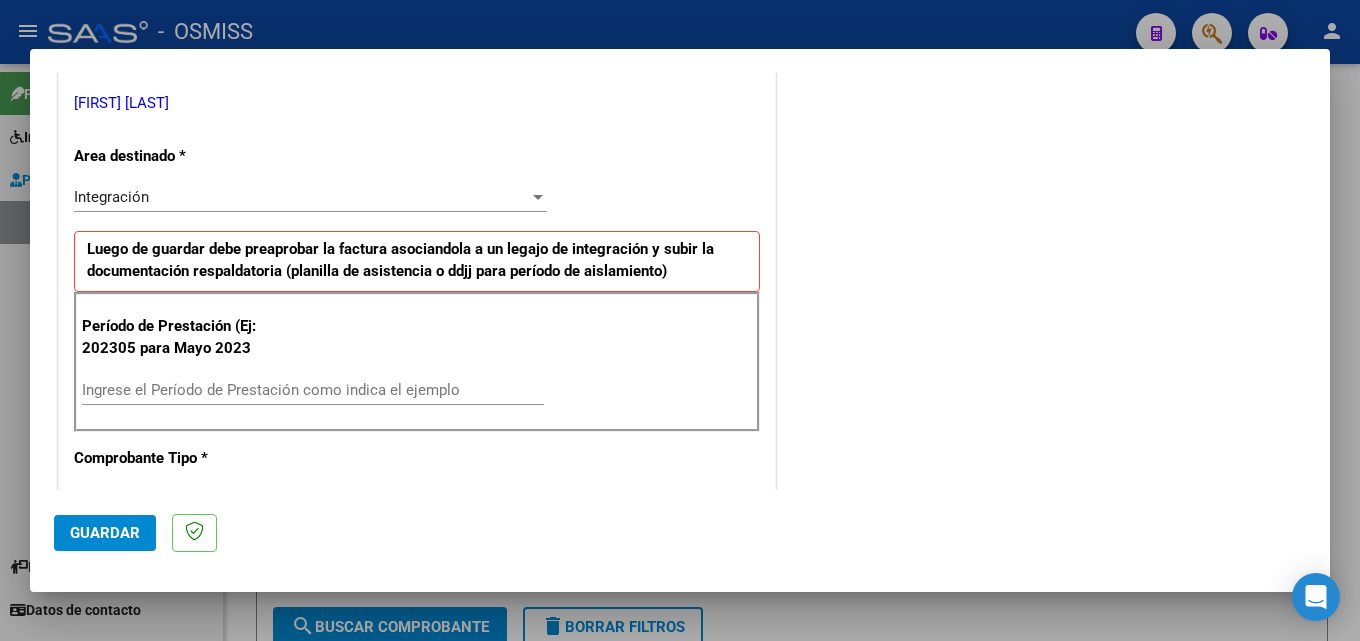 click on "Ingrese el Período de Prestación como indica el ejemplo" at bounding box center (313, 390) 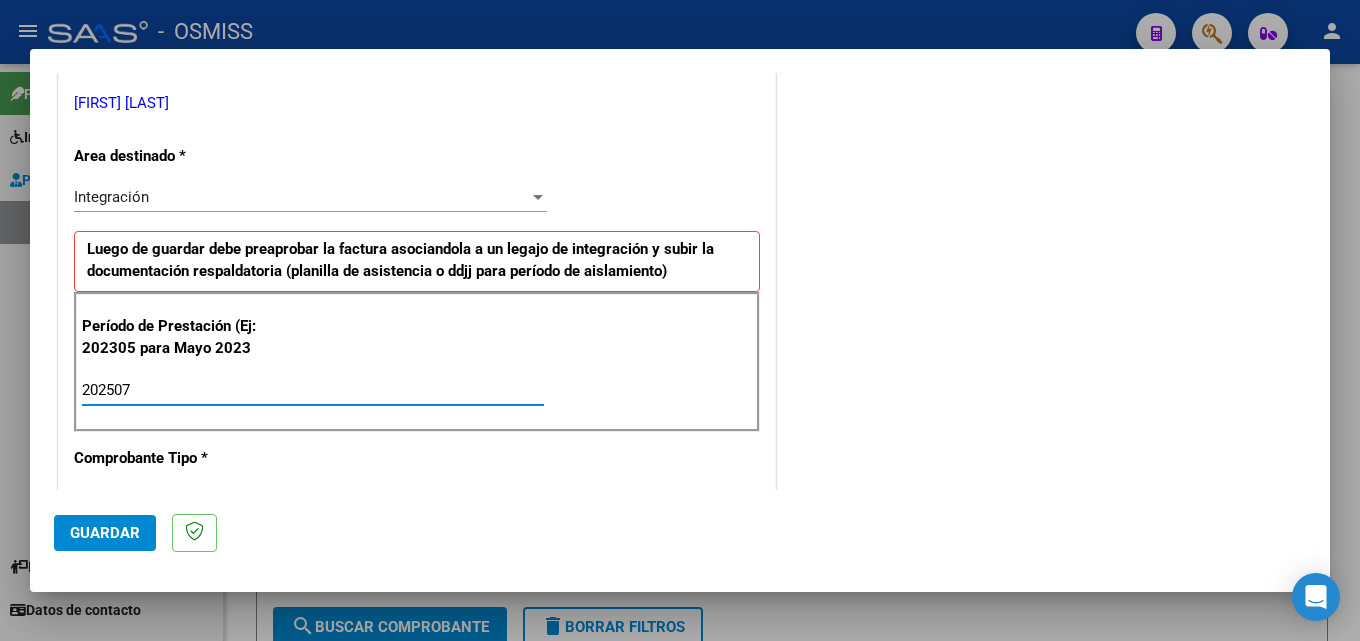 type on "202507" 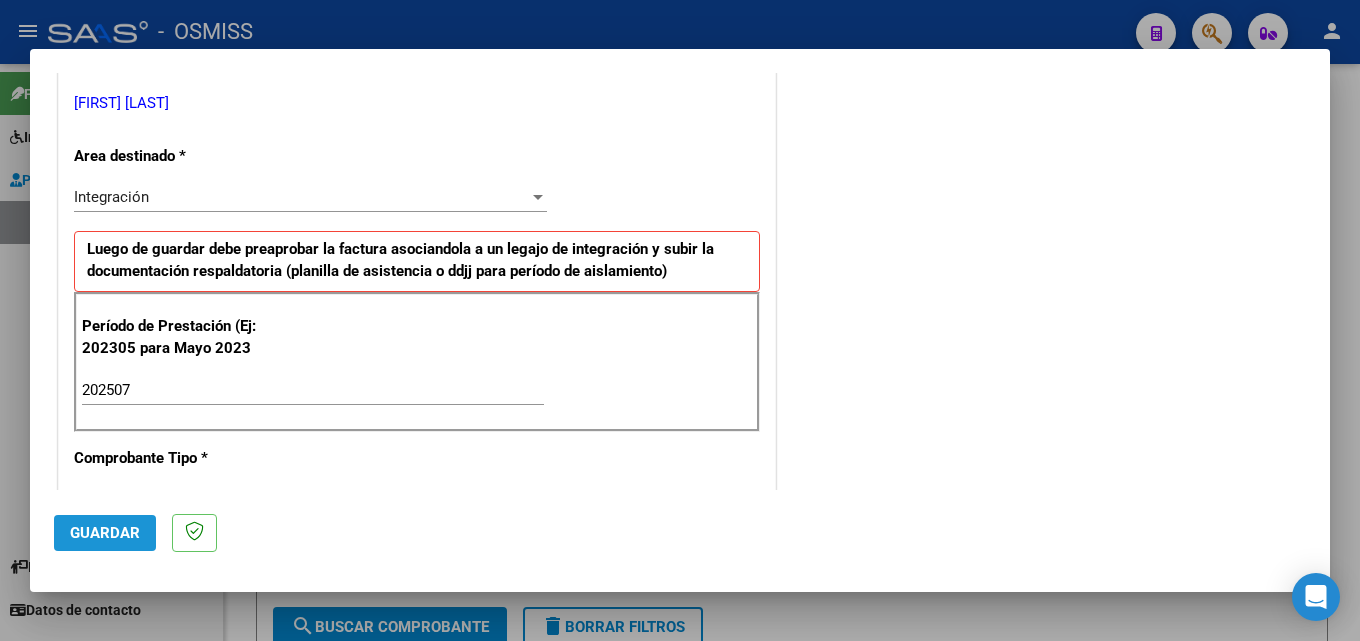 click on "Guardar" 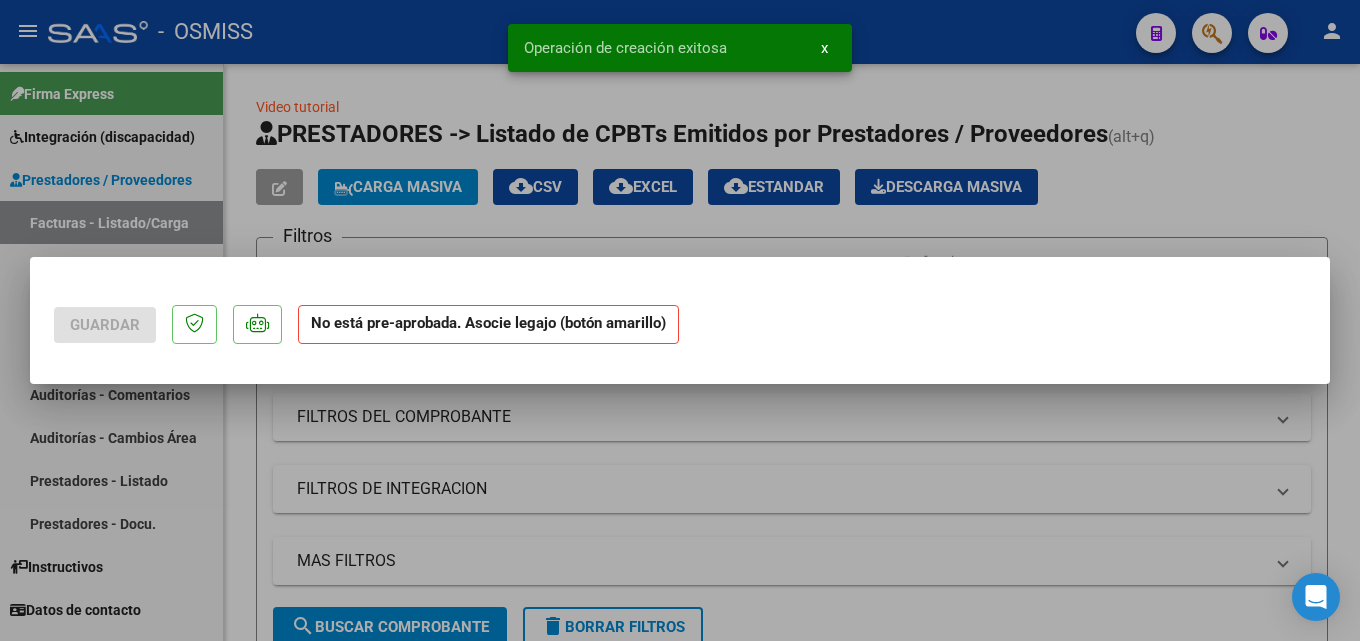 scroll, scrollTop: 0, scrollLeft: 0, axis: both 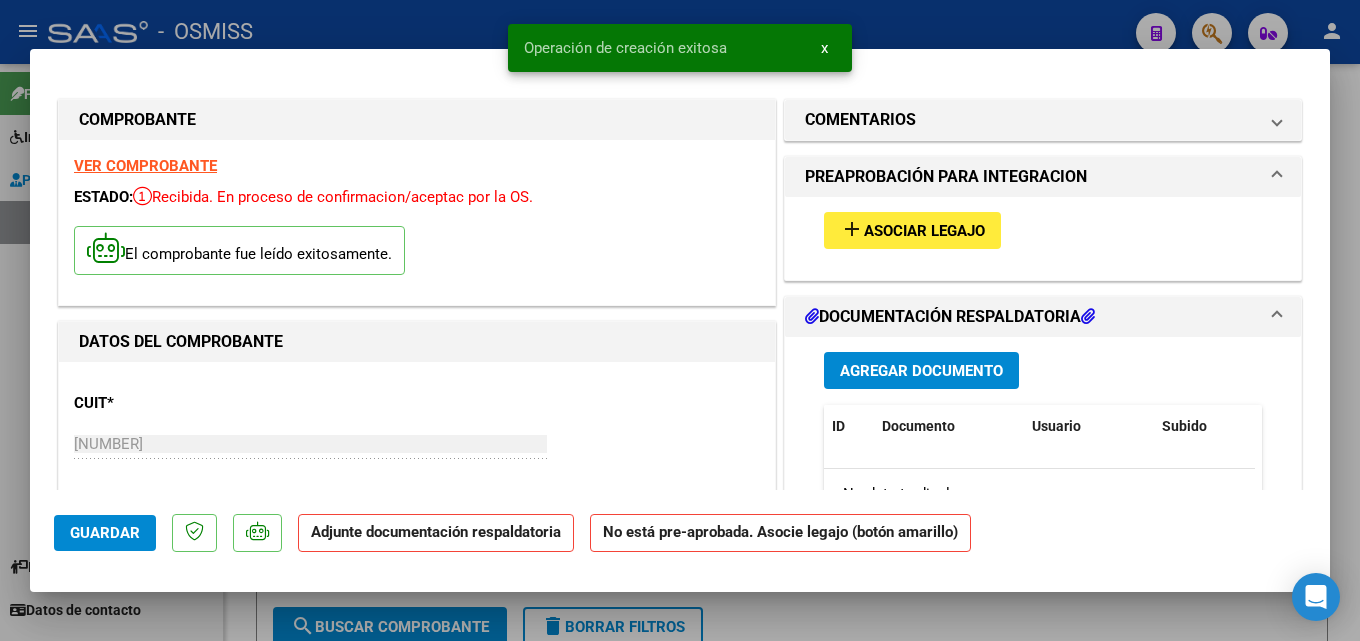 click on "Agregar Documento" at bounding box center (921, 370) 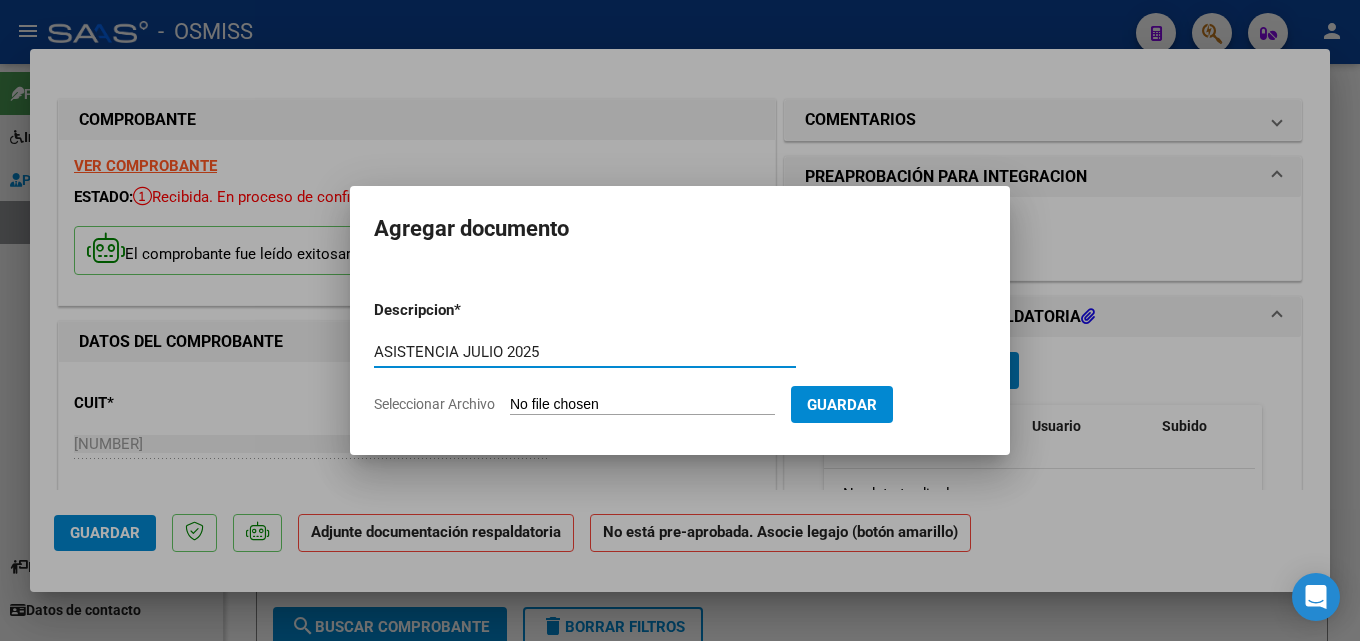 type on "ASISTENCIA JULIO 2025" 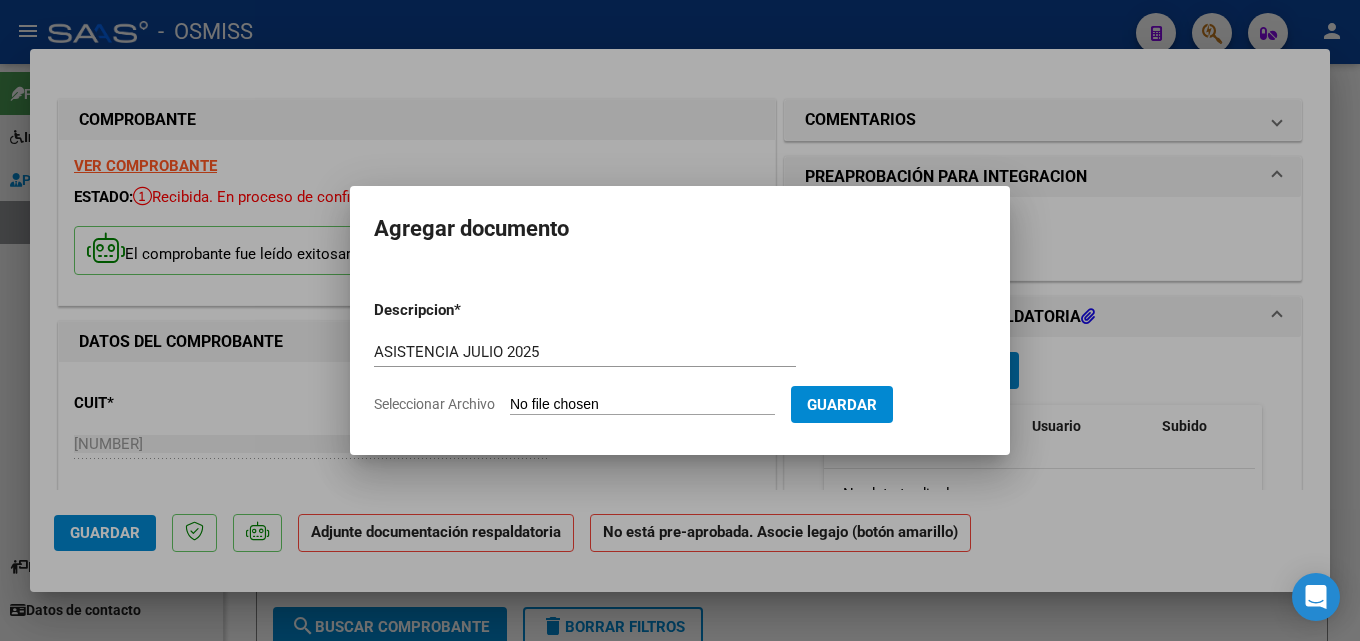 type on "C:\fakepath\Asistencia julio.pdf" 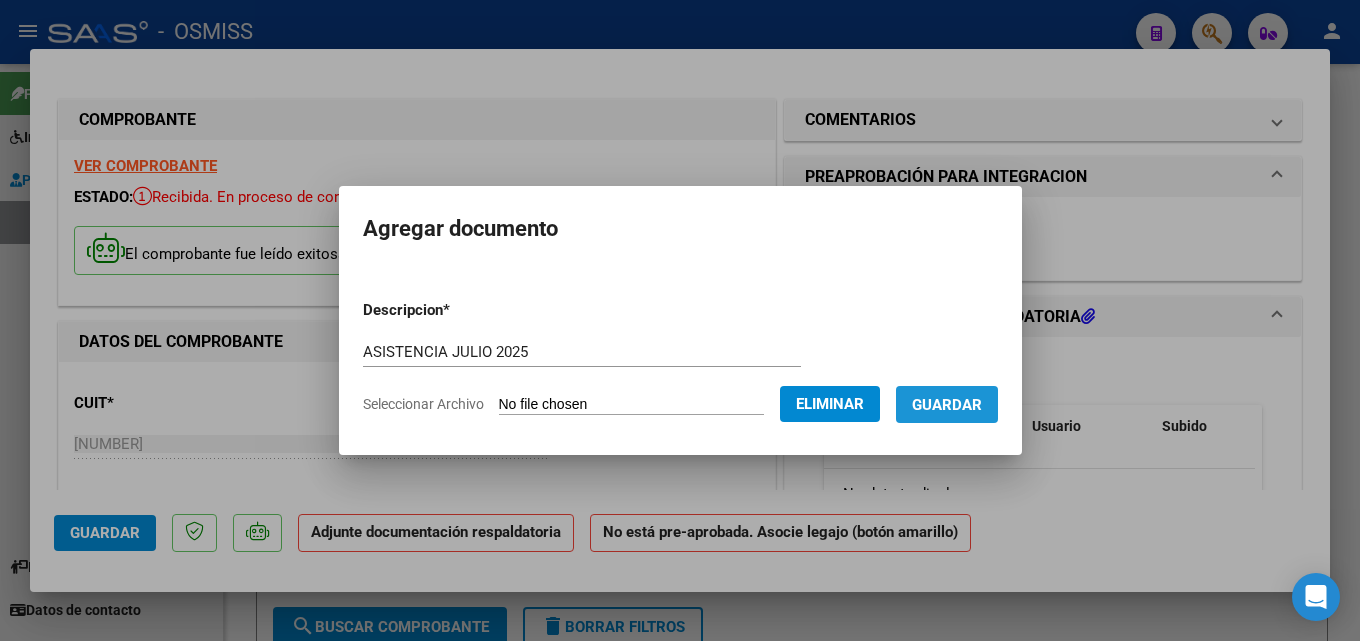 click on "Guardar" at bounding box center [947, 405] 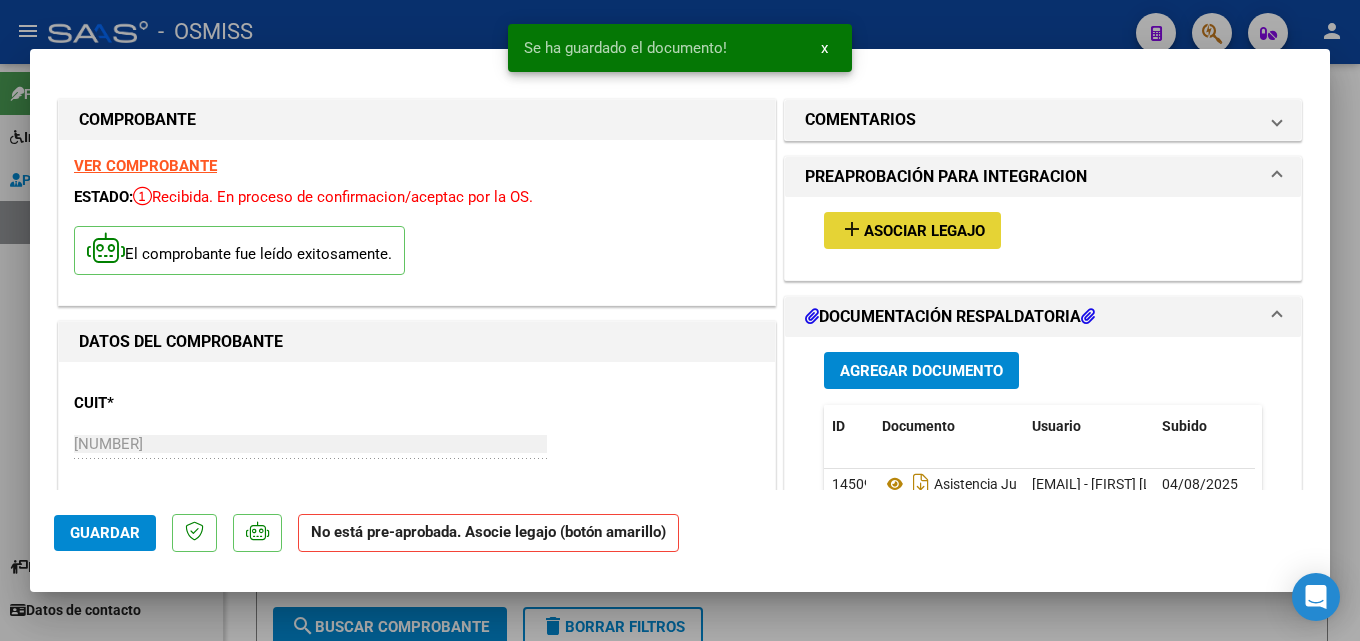 click on "Asociar Legajo" at bounding box center (924, 231) 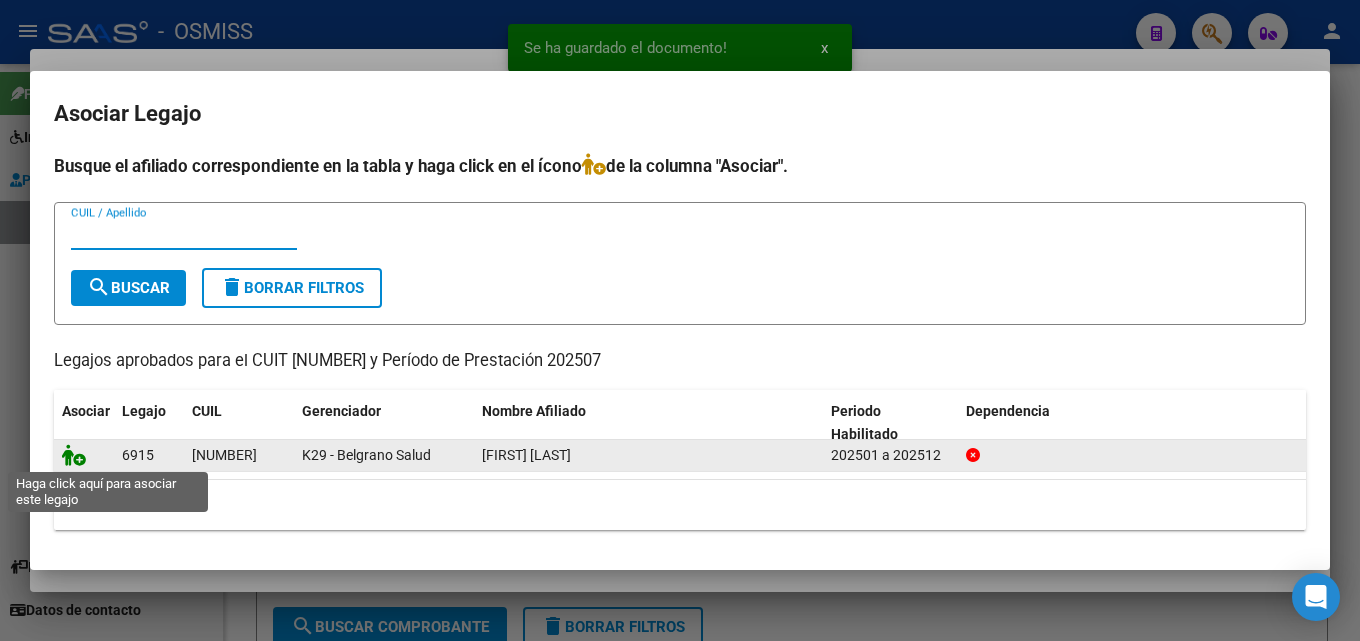 click 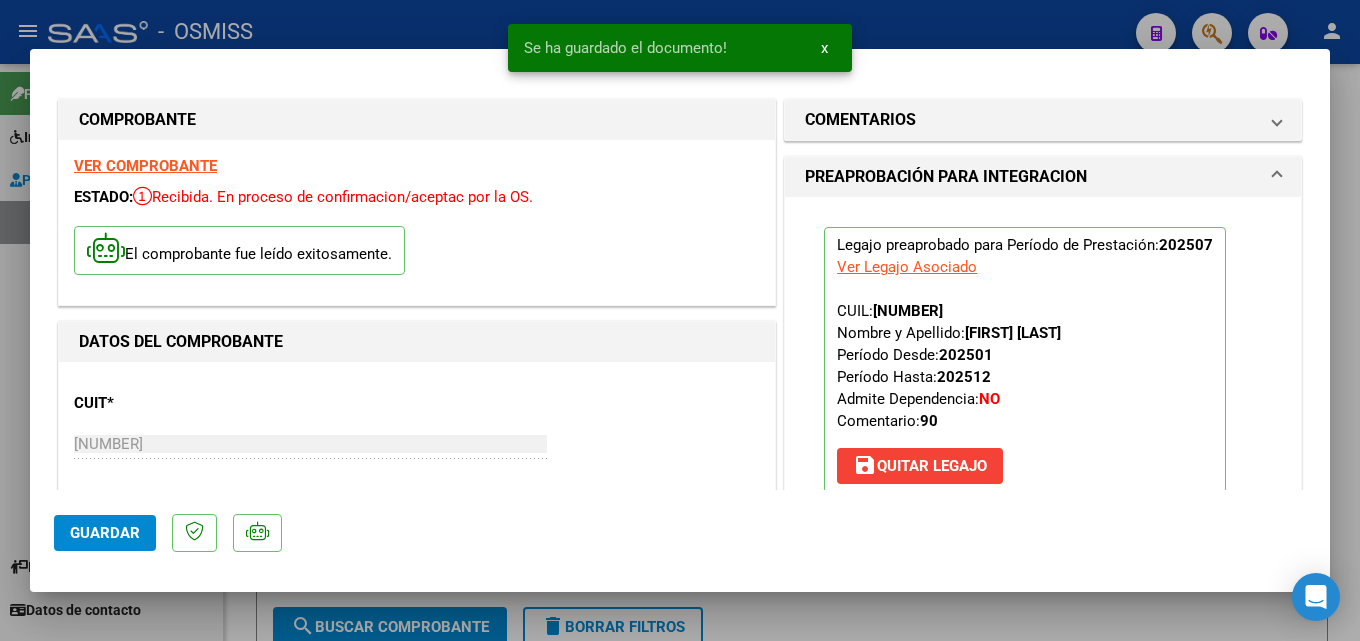click on "Guardar" 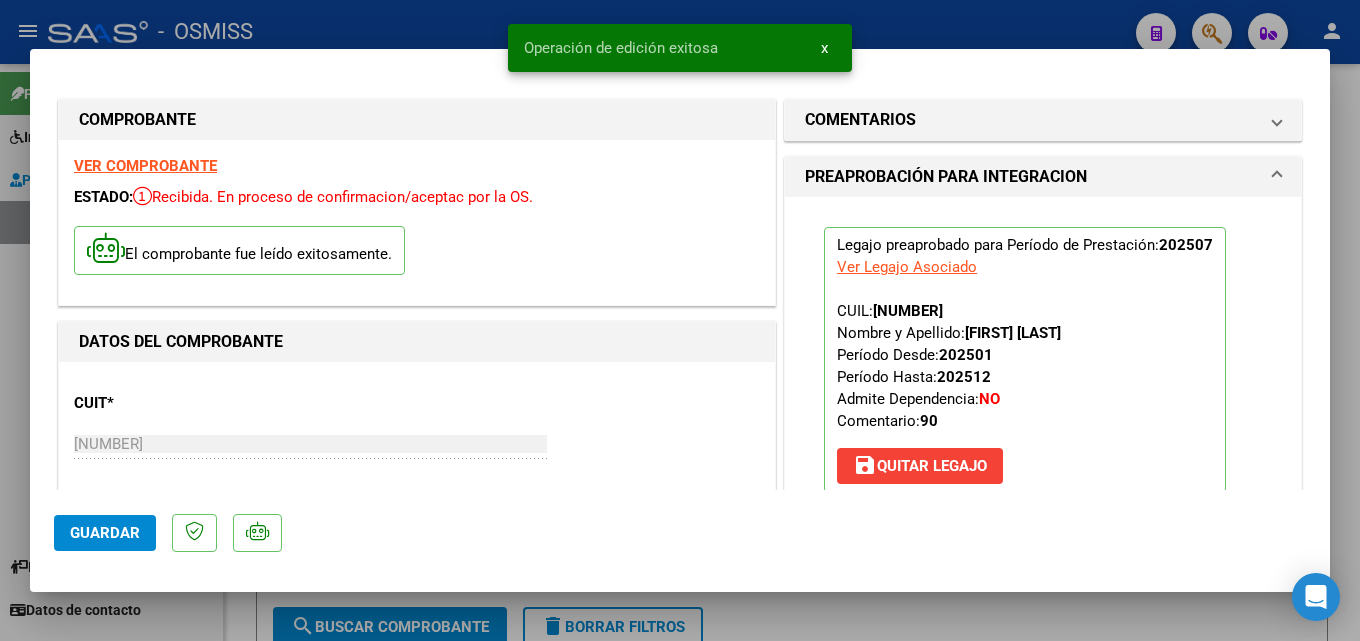 click at bounding box center (680, 320) 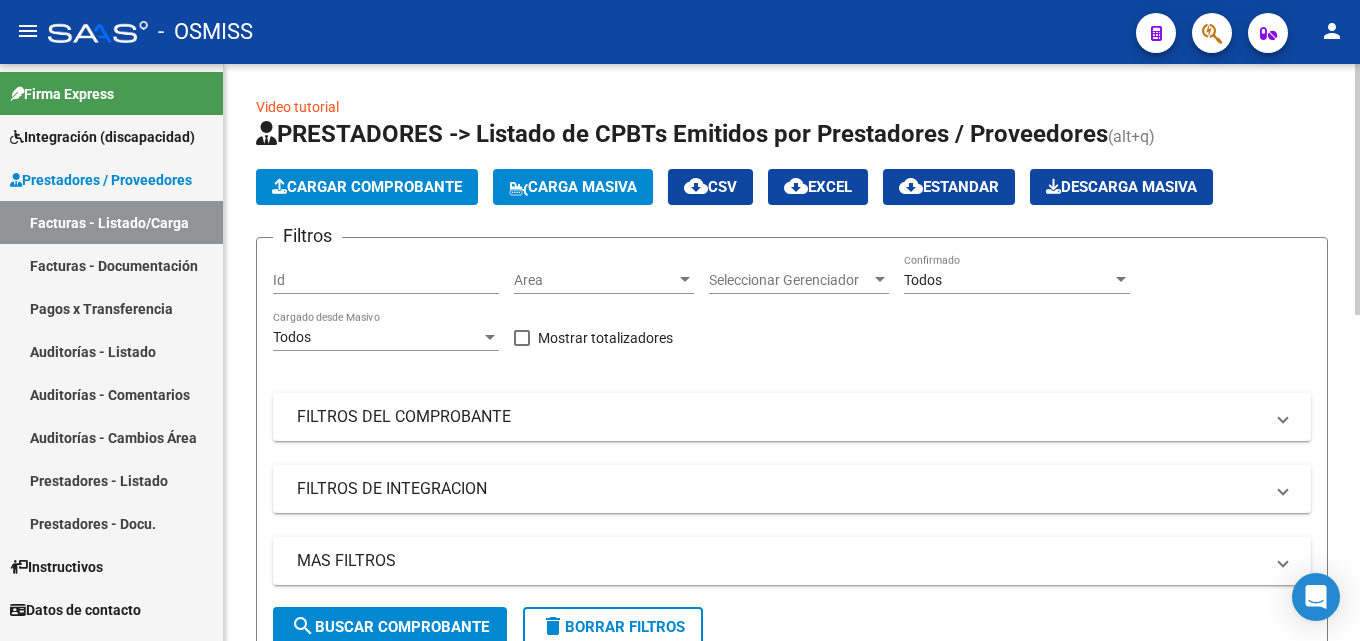 click on "PRESTADORES -> Listado de CPBTs Emitidos por Prestadores / Proveedores (alt+q)   Cargar Comprobante
Carga Masiva  cloud_download  CSV  cloud_download  EXCEL  cloud_download  Estandar   Descarga Masiva
Filtros Id Area Area Seleccionar Gerenciador Seleccionar Gerenciador Todos Confirmado Todos Cargado desde Masivo   Mostrar totalizadores   FILTROS DEL COMPROBANTE  Comprobante Tipo Comprobante Tipo Start date – End date Fec. Comprobante Desde / Hasta Días Emisión Desde(cant. días) Días Emisión Hasta(cant. días) CUIT / Razón Social Pto. Venta Nro. Comprobante Código SSS CAE Válido CAE Válido Todos Cargado Módulo Hosp. Todos Tiene facturacion Apócrifa Hospital Refes  FILTROS DE INTEGRACION  Período De Prestación Campos del Archivo de Rendición Devuelto x SSS (dr_envio) Todos Rendido x SSS (dr_envio) Tipo de Registro Tipo de Registro Período Presentación Período Presentación Campos del Legajo Asociado (preaprobación) Afiliado Legajo (cuil/nombre) Todos Solo facturas preaprobadas Todos" 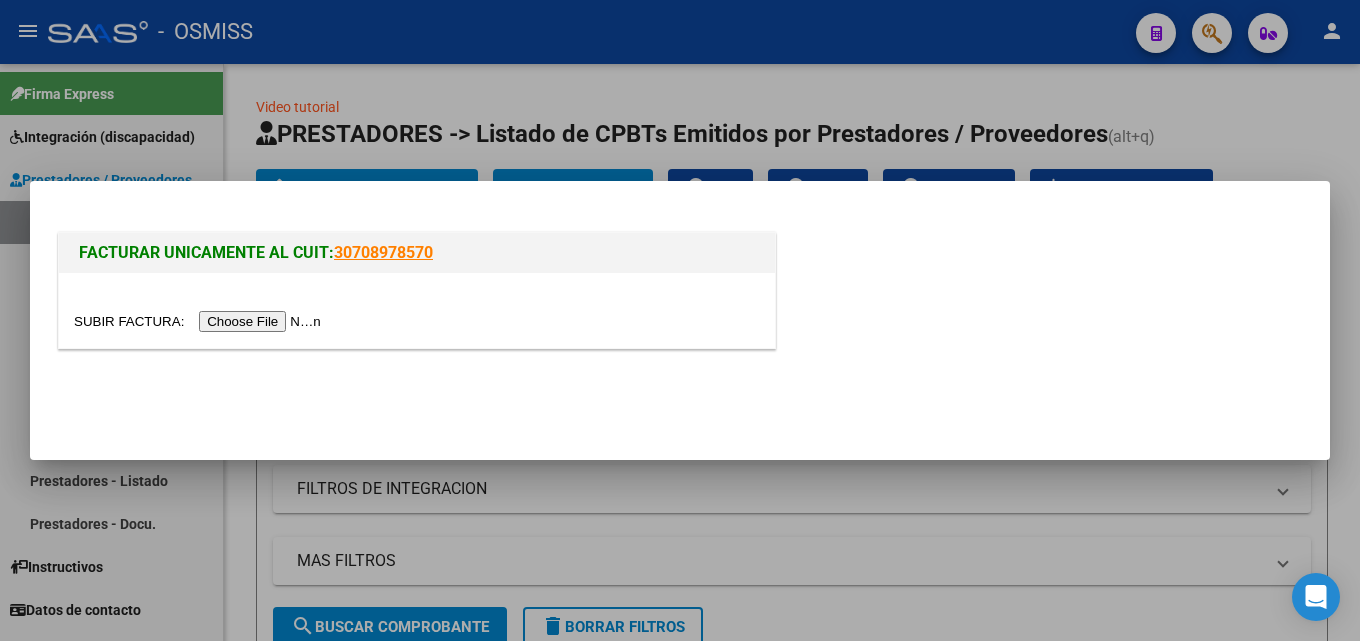 click at bounding box center [200, 321] 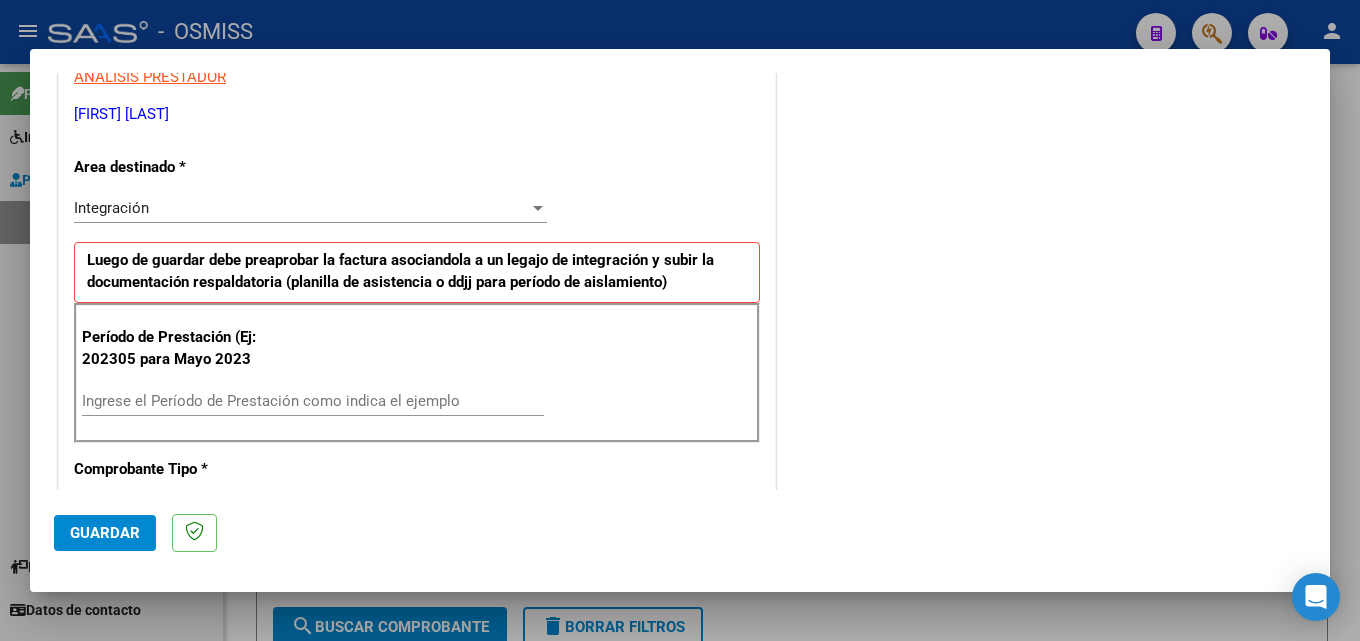 scroll, scrollTop: 400, scrollLeft: 0, axis: vertical 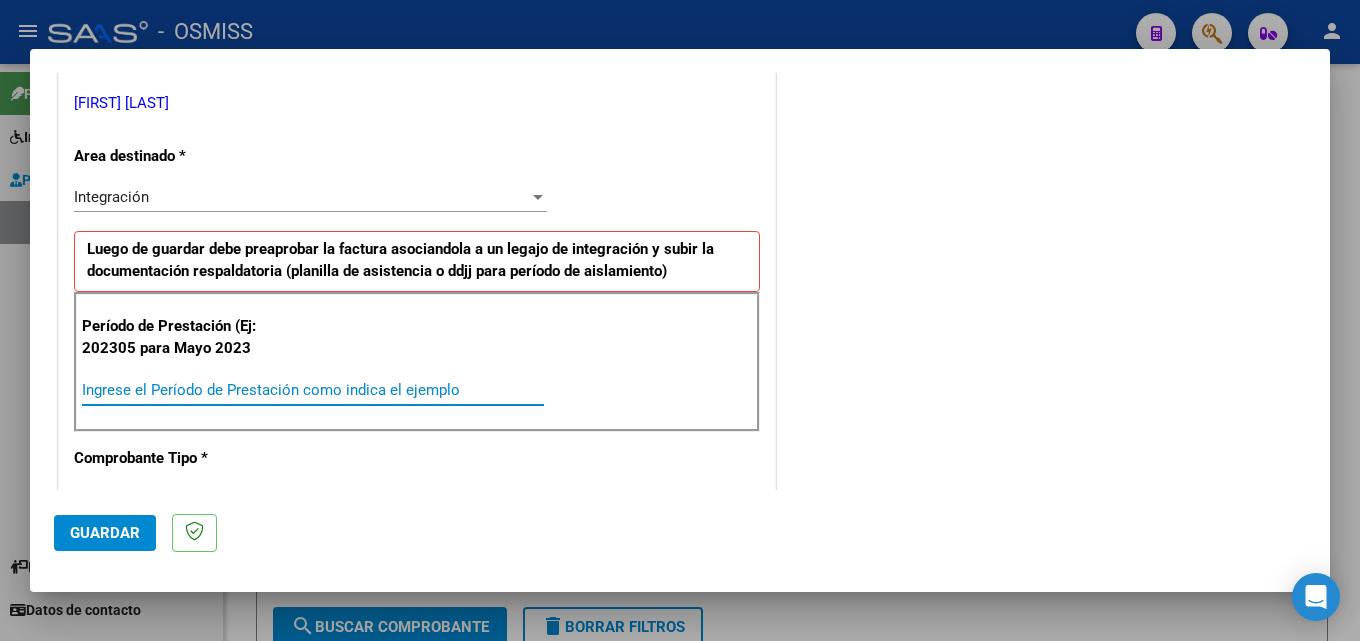 click on "Ingrese el Período de Prestación como indica el ejemplo" at bounding box center (313, 390) 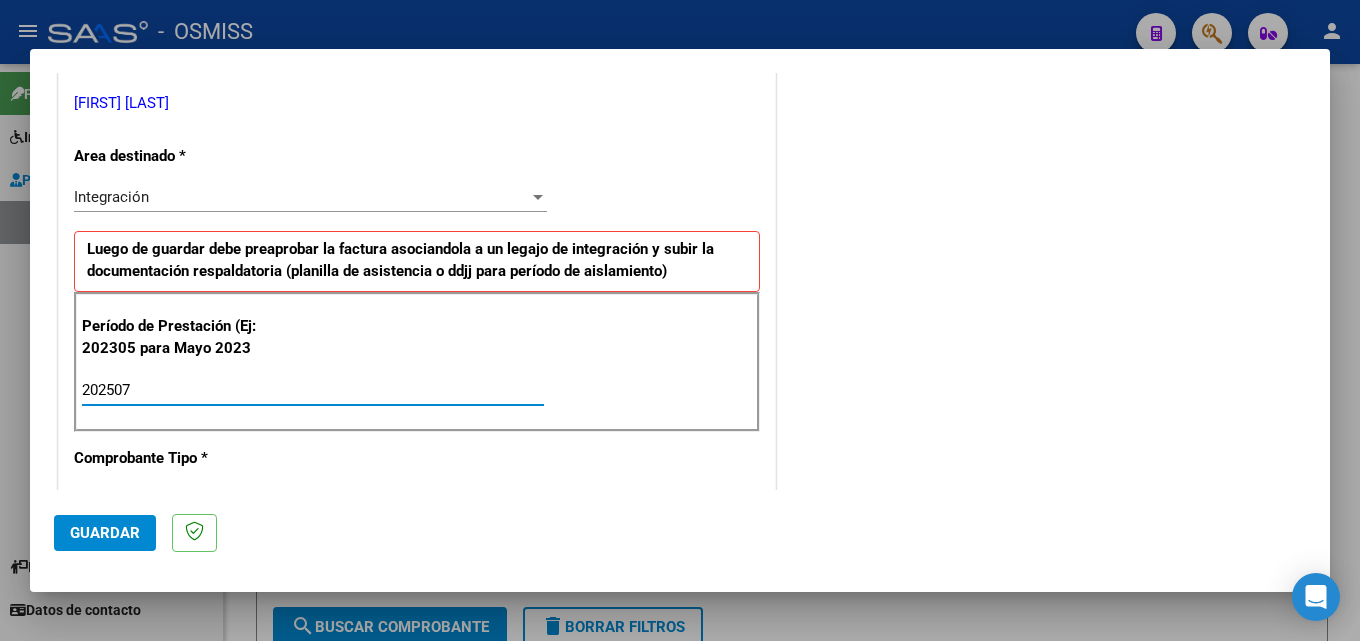 type on "202507" 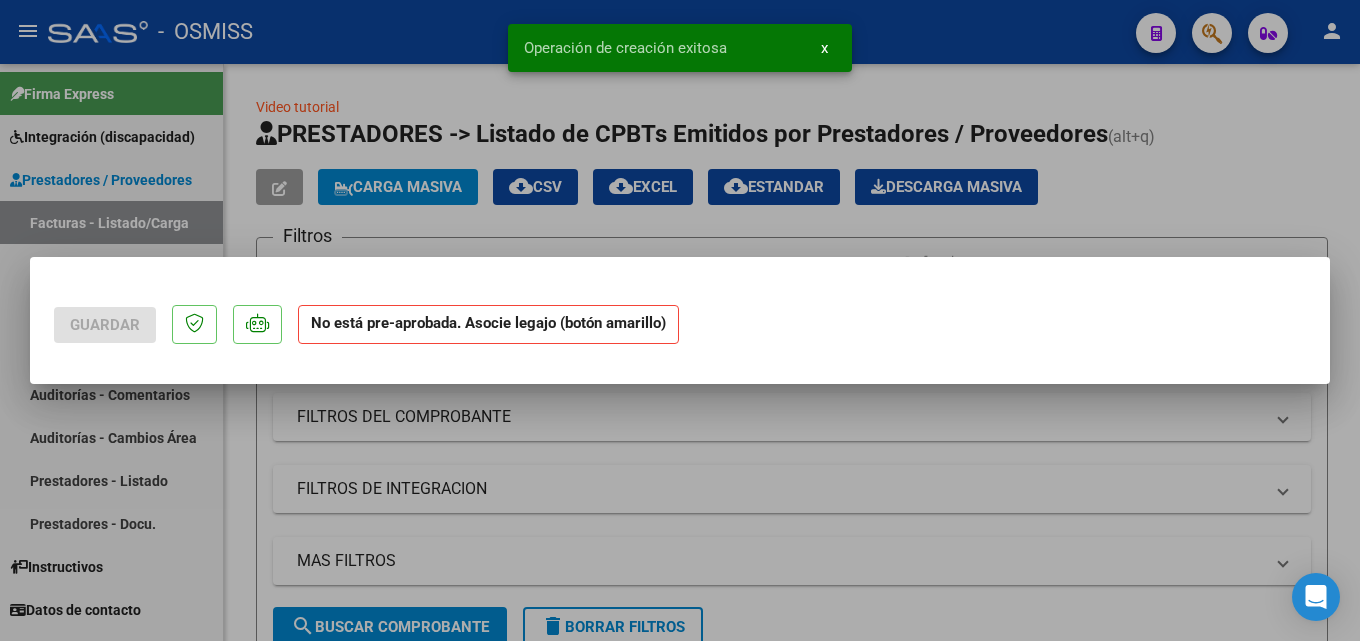 scroll, scrollTop: 0, scrollLeft: 0, axis: both 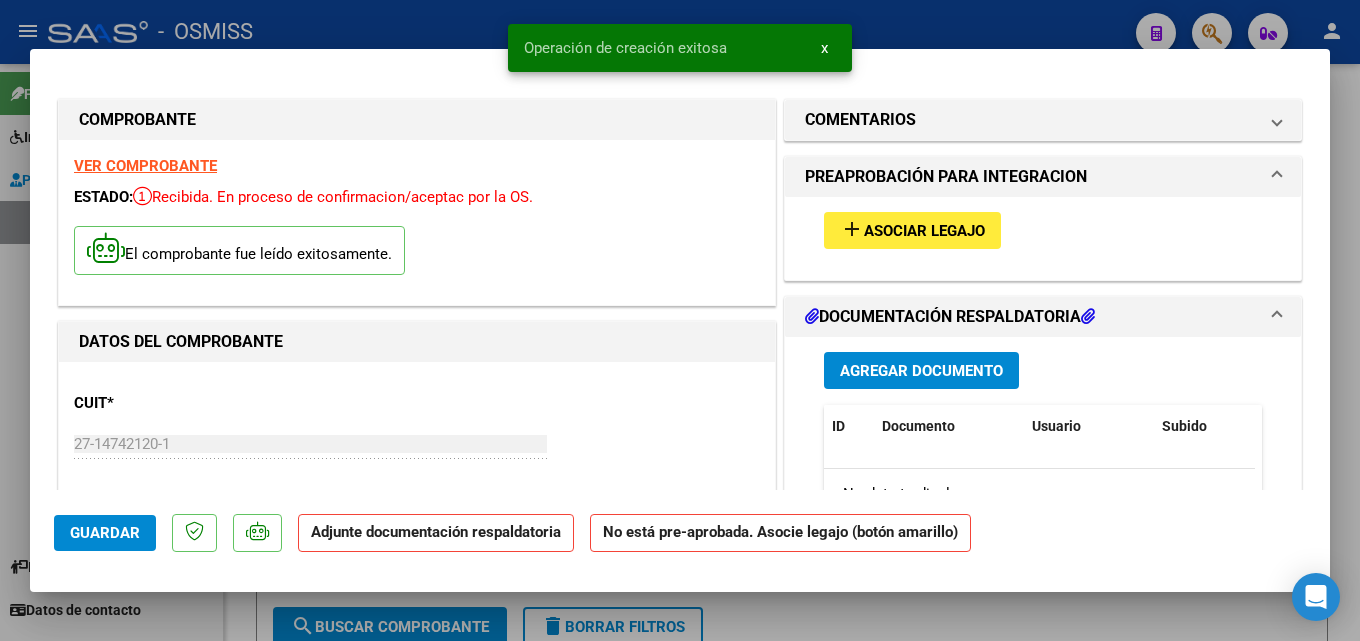 click on "Agregar Documento" at bounding box center [921, 371] 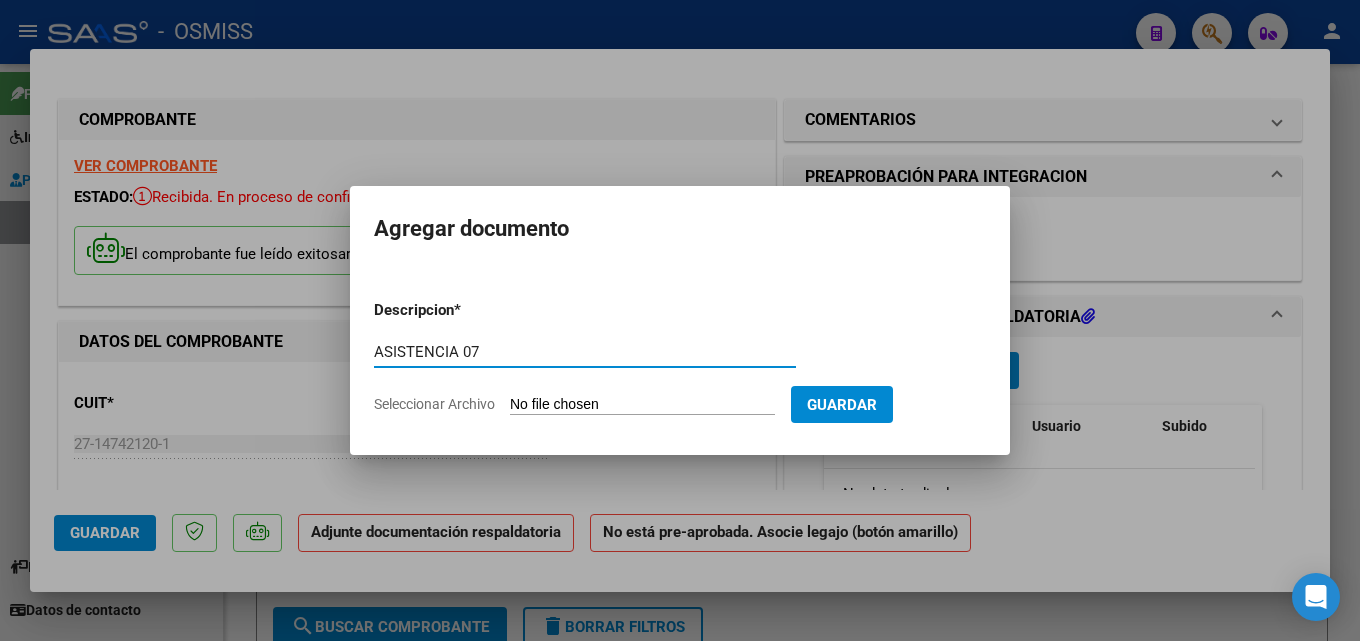 type on "ASISTENCIA 07" 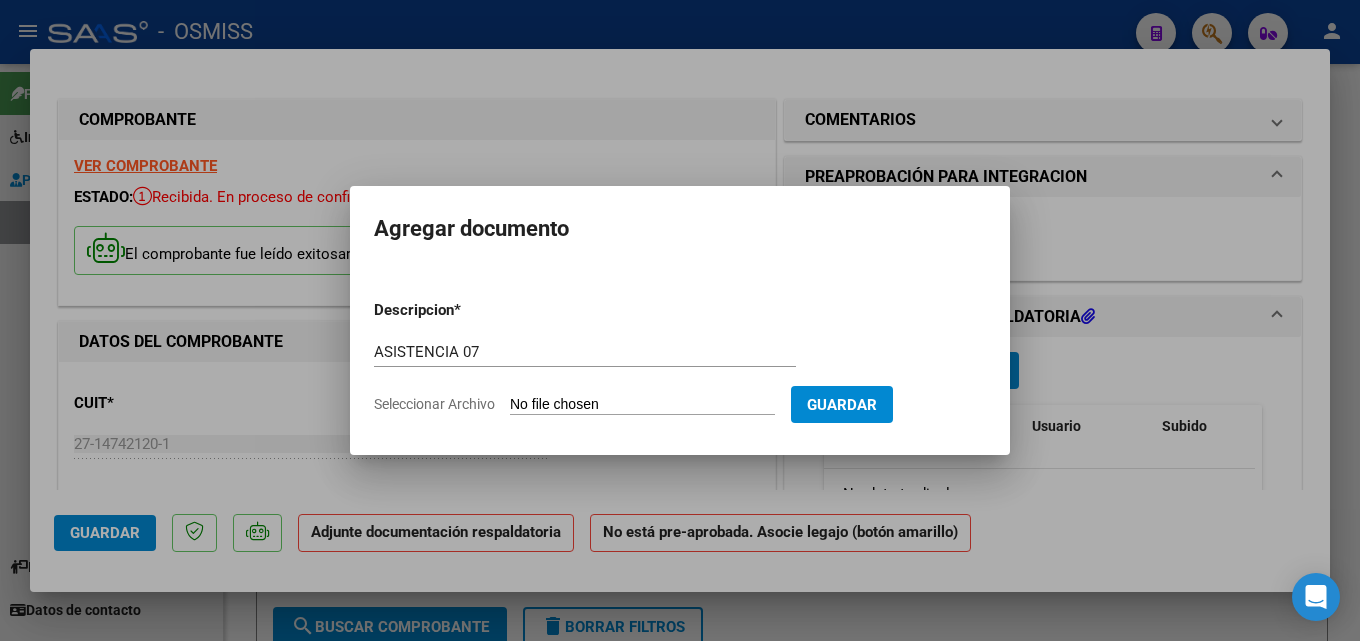 type on "C:\fakepath\07 ASISTENCIA.pdf" 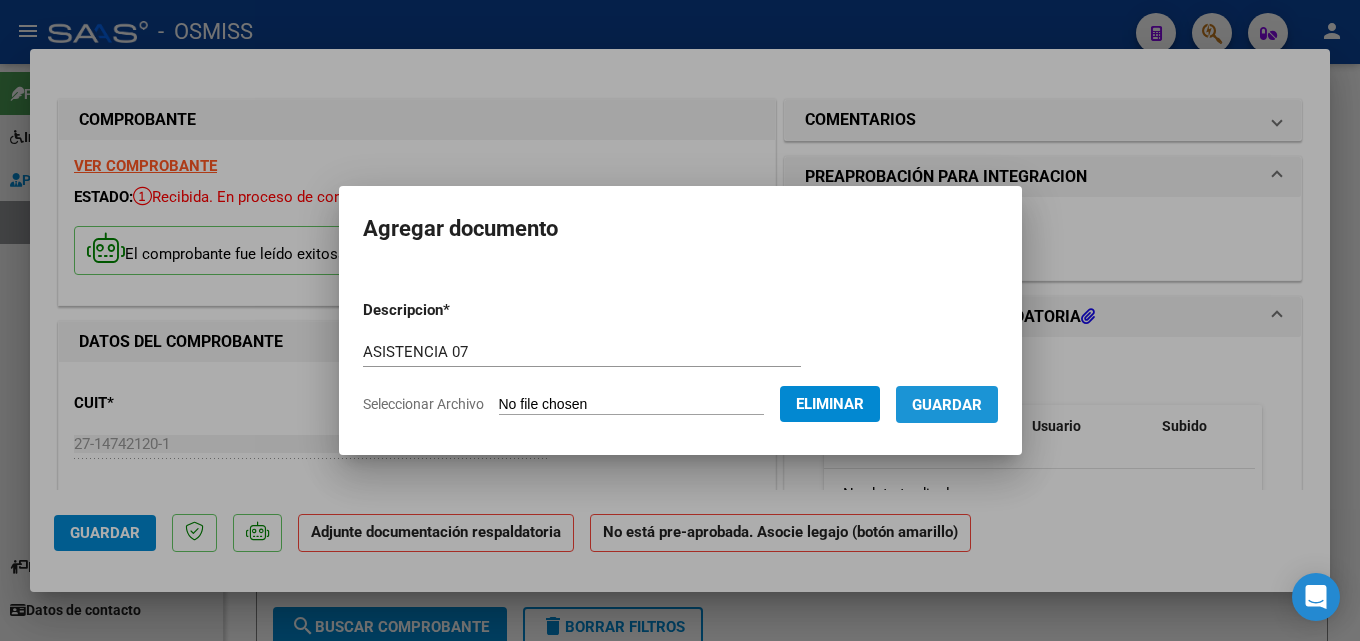 click on "Guardar" at bounding box center [947, 405] 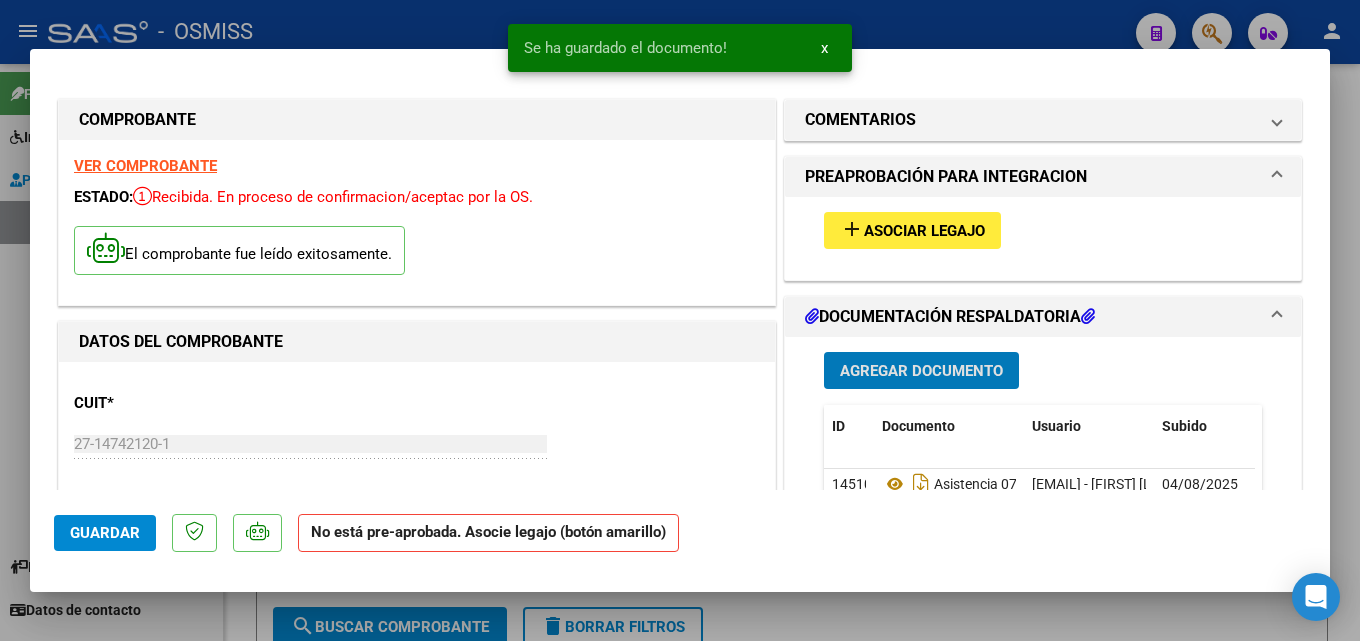 click on "Asociar Legajo" at bounding box center [924, 231] 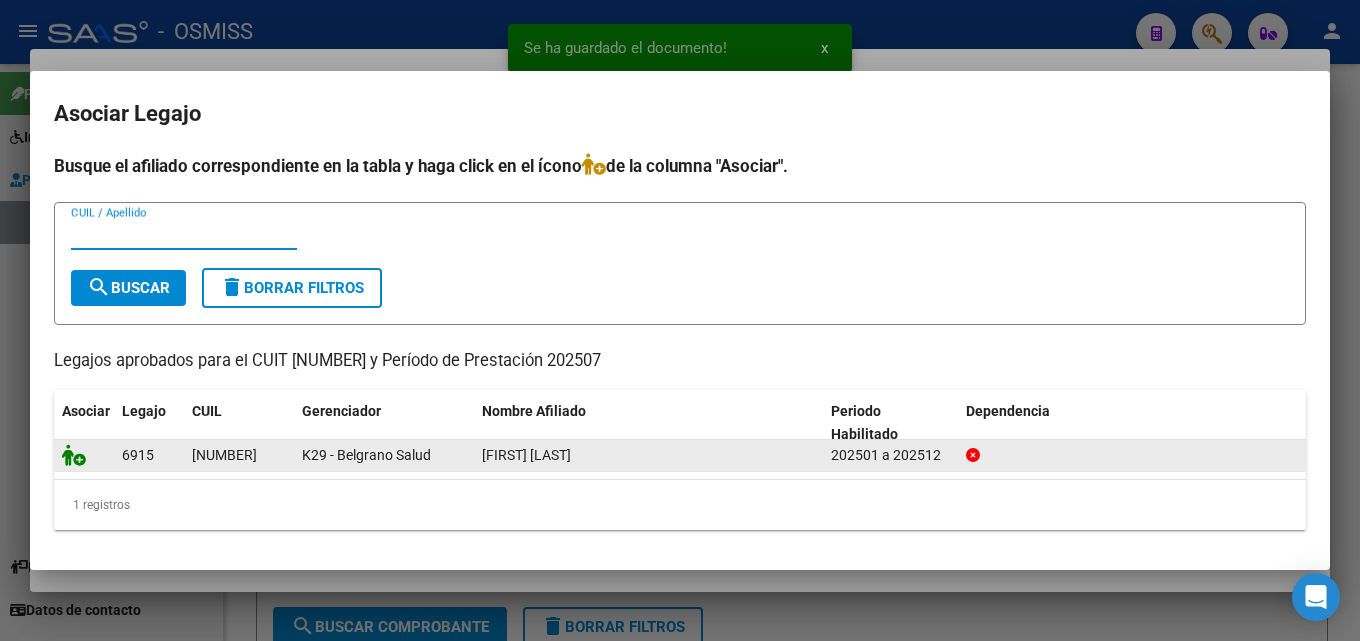 click 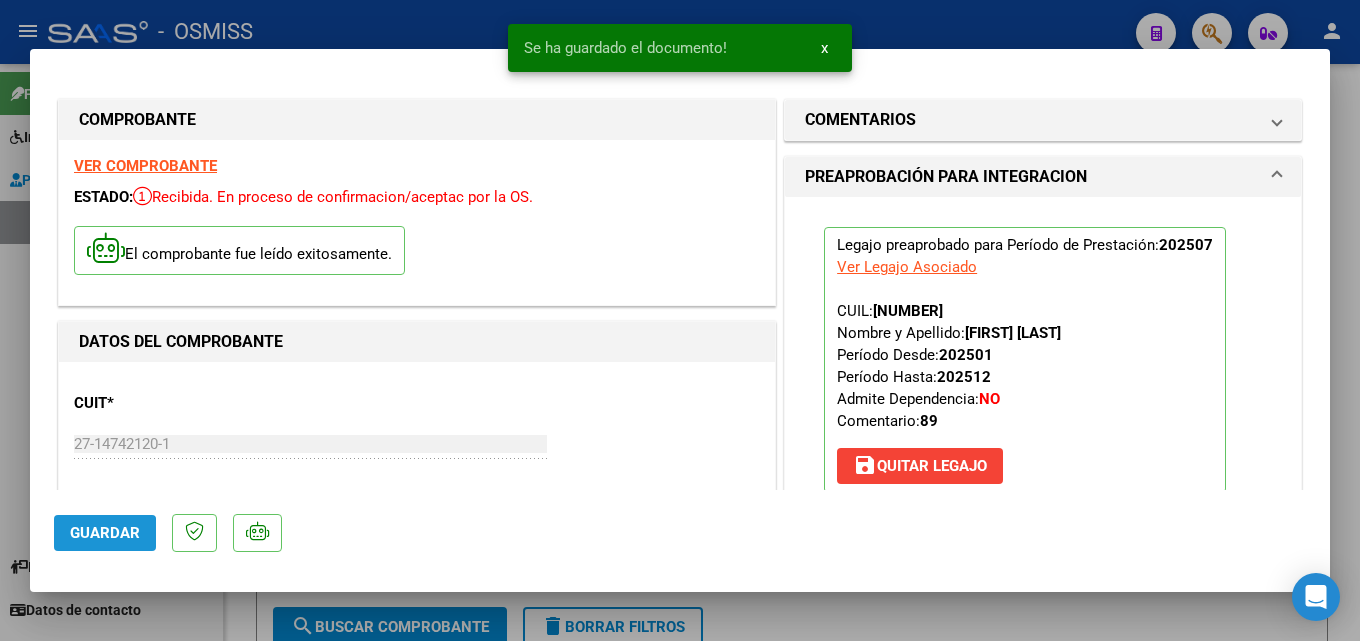 click on "Guardar" 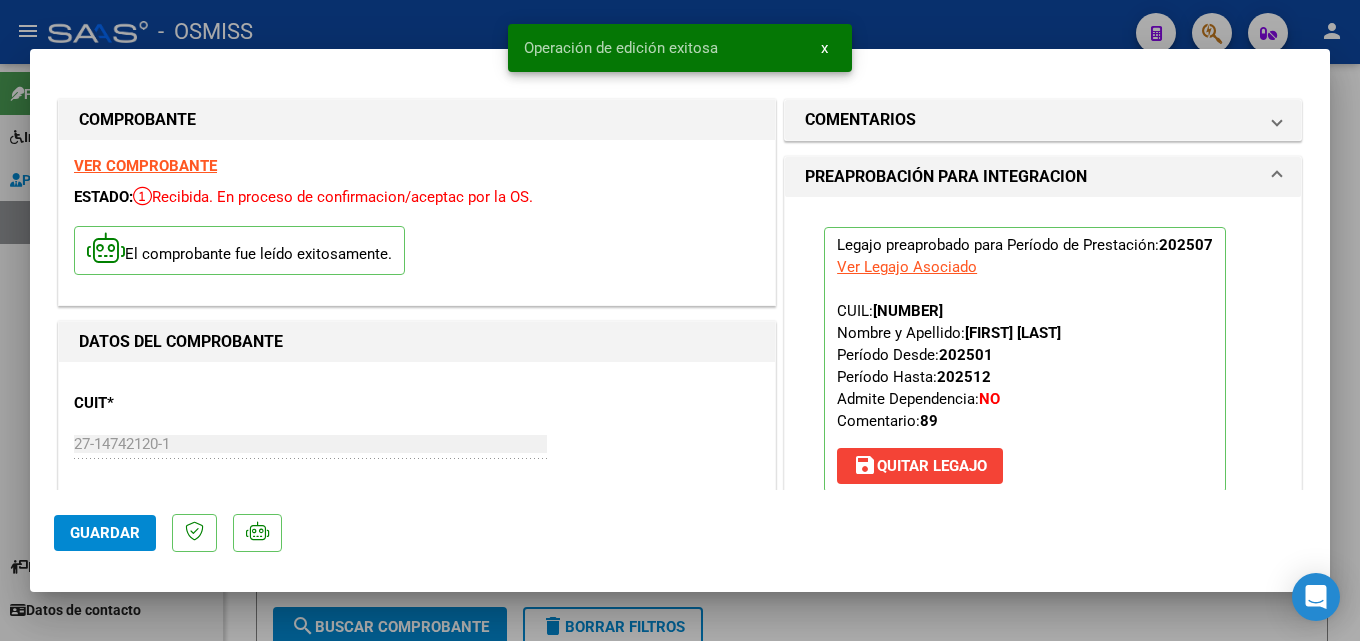drag, startPoint x: 423, startPoint y: 28, endPoint x: 414, endPoint y: 3, distance: 26.57066 